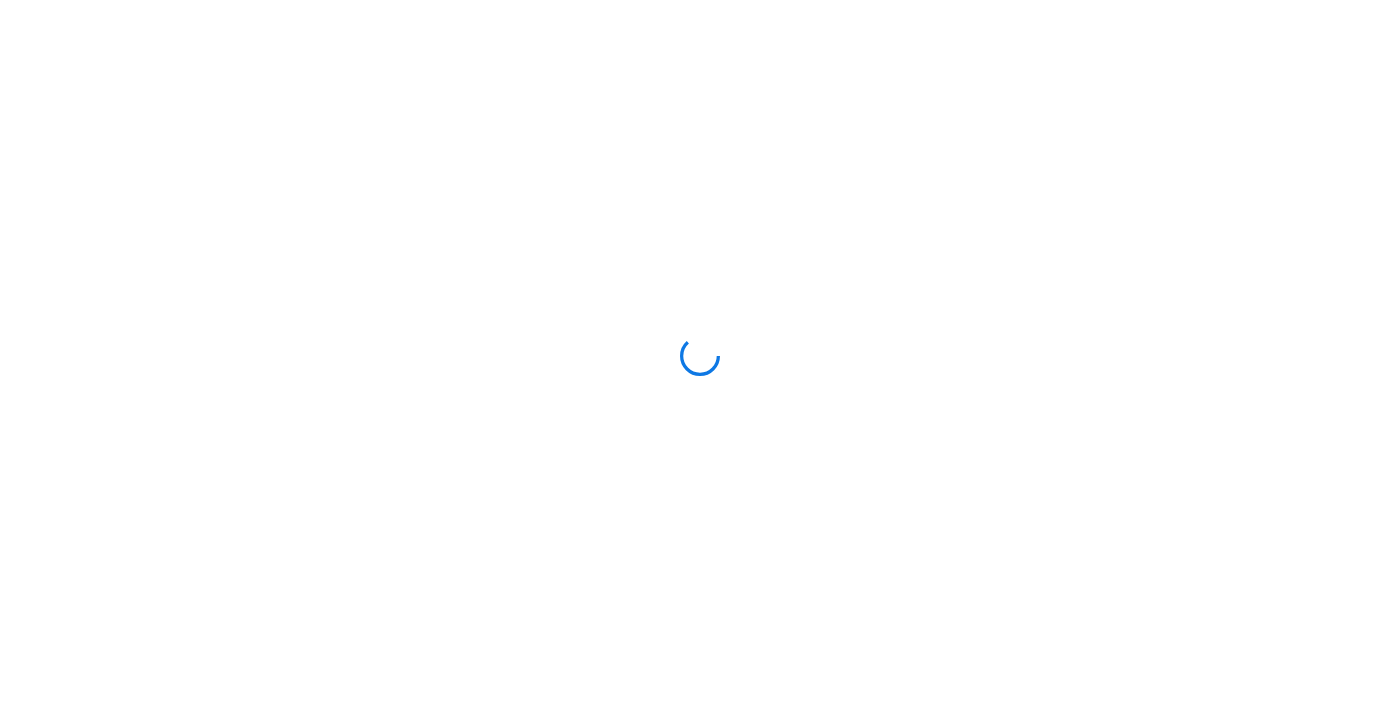 scroll, scrollTop: 0, scrollLeft: 0, axis: both 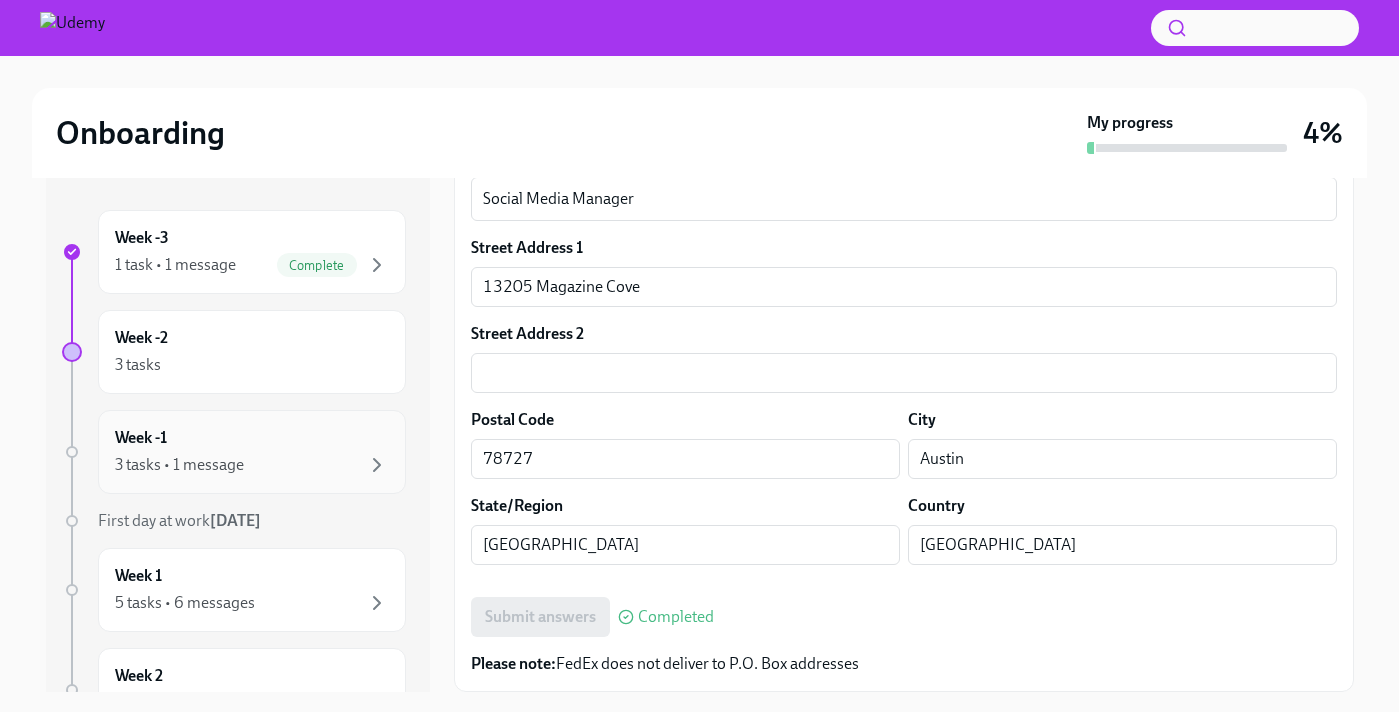 click on "Week -1 3 tasks • 1 message" at bounding box center (252, 452) 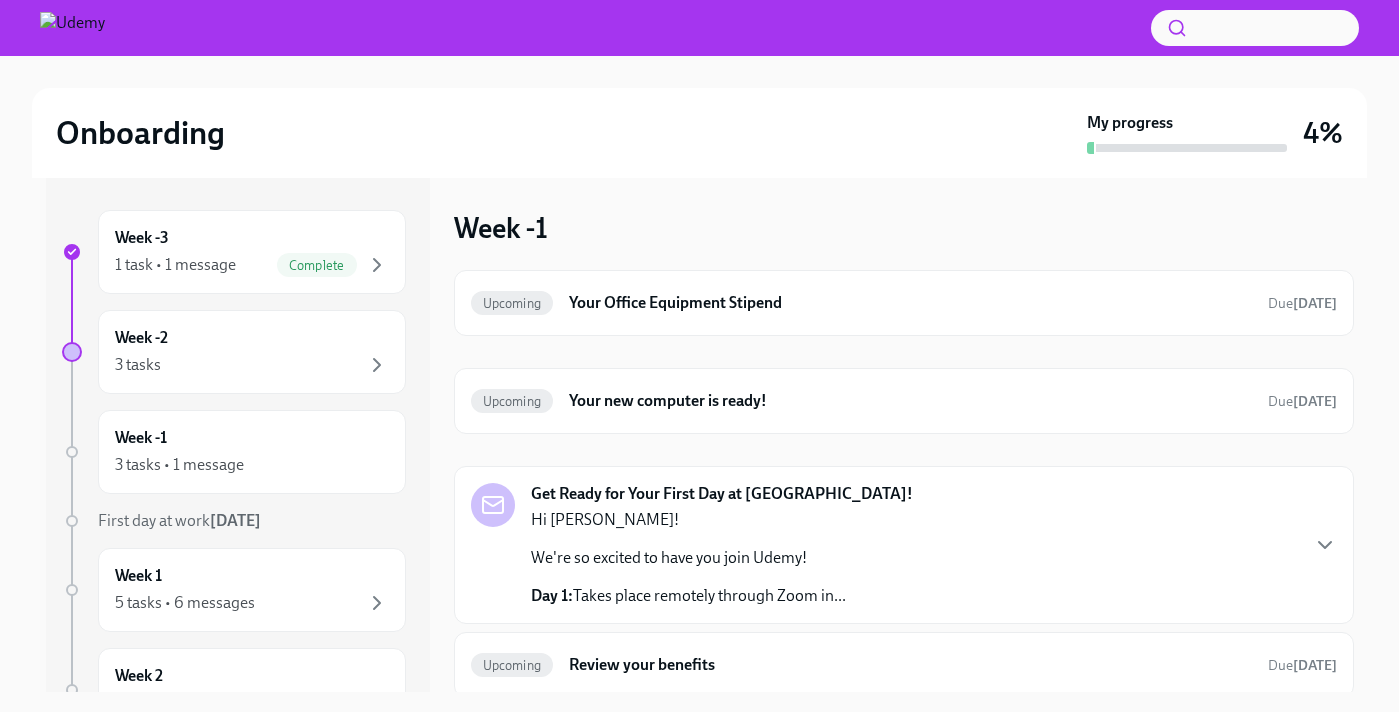 scroll, scrollTop: 6, scrollLeft: 0, axis: vertical 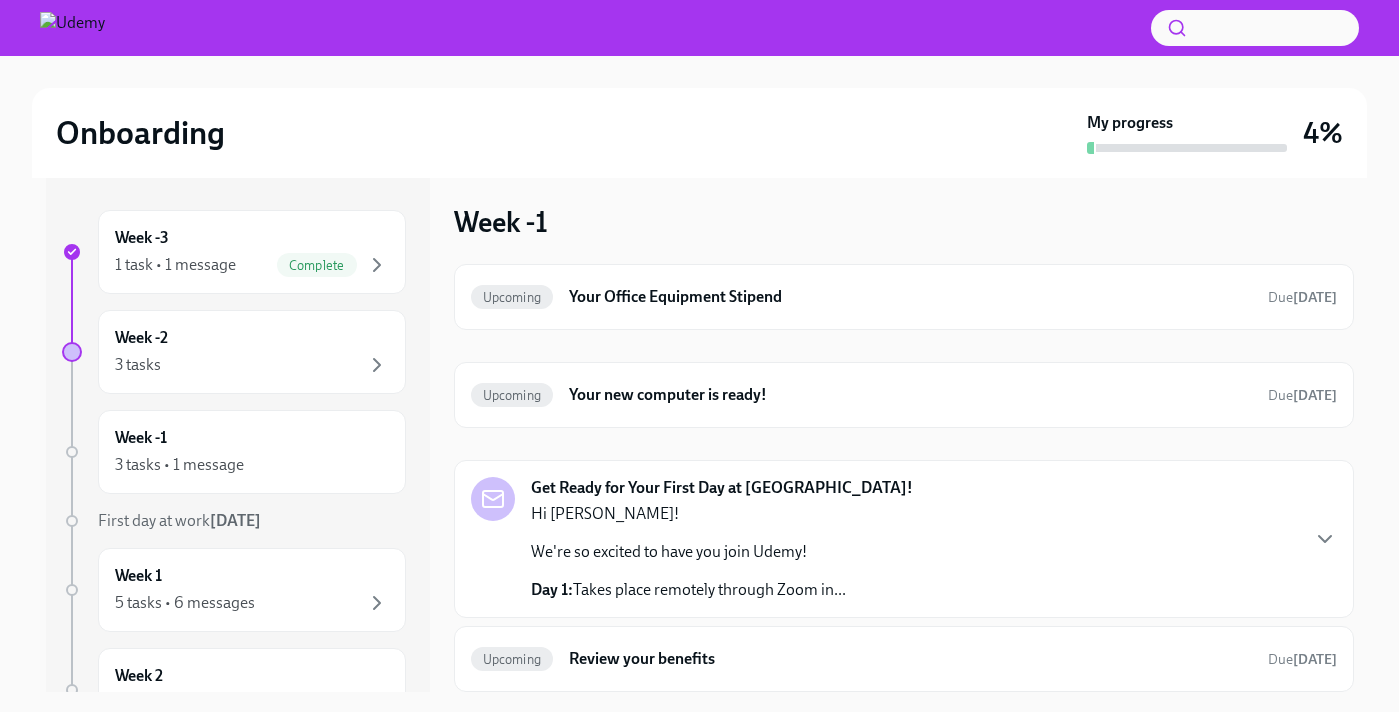 click on "Get Ready for Your First Day at [GEOGRAPHIC_DATA]! Hi [PERSON_NAME]!
We're so excited to have you join Udemy!
Day 1:  Takes place remotely through Zoom in..." at bounding box center [904, 539] 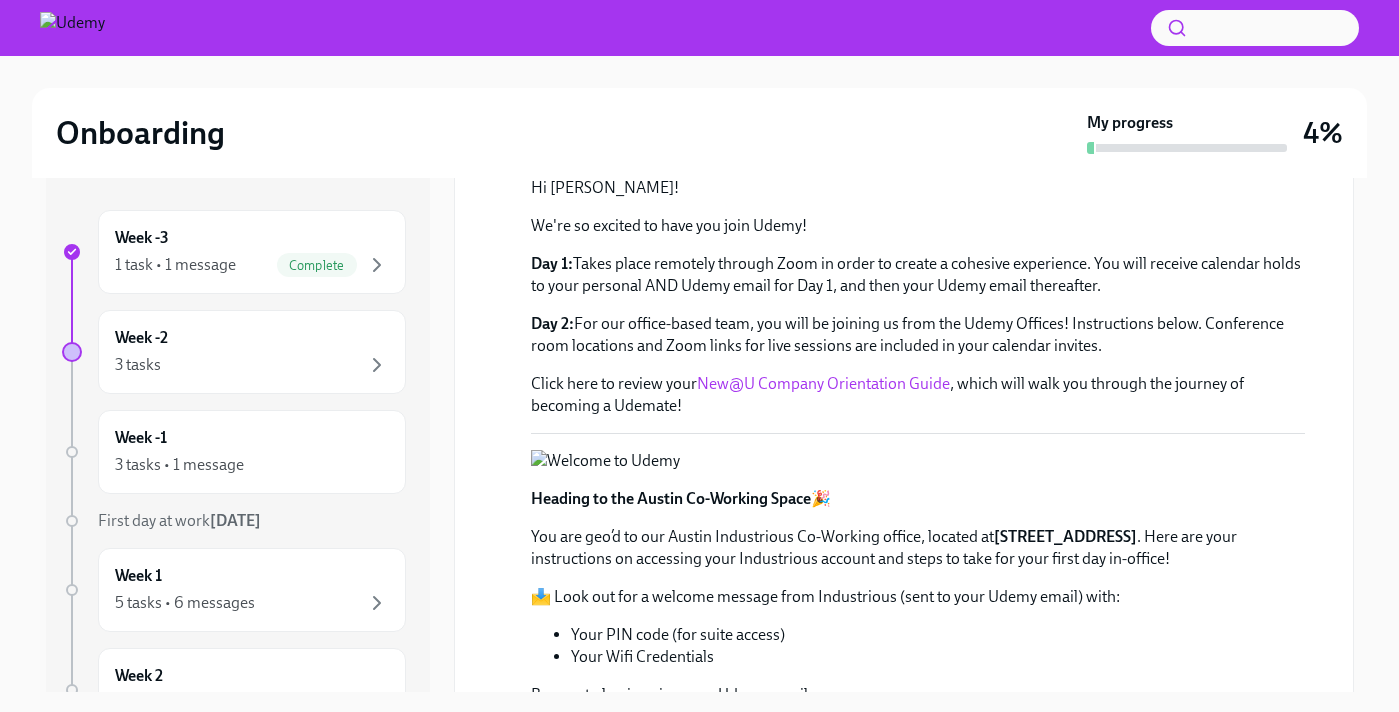 scroll, scrollTop: 396, scrollLeft: 0, axis: vertical 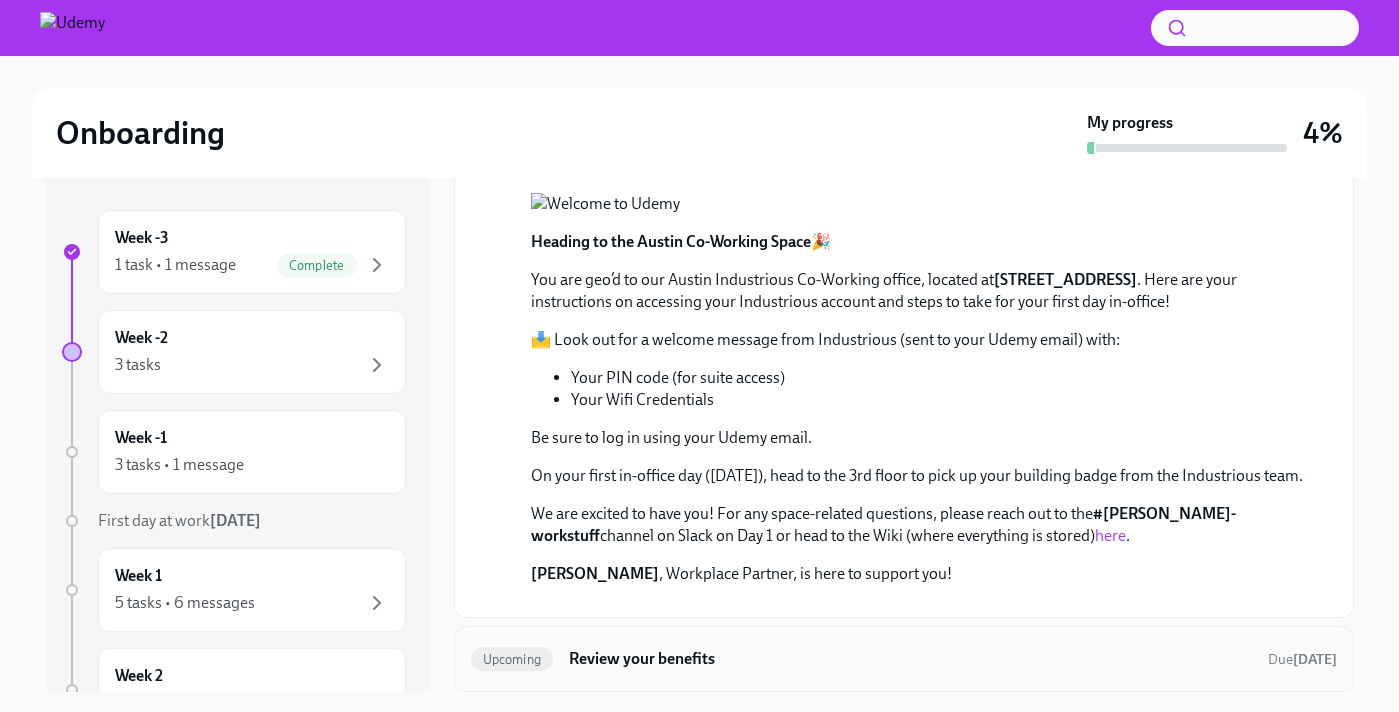 click on "Review your benefits" at bounding box center (910, 659) 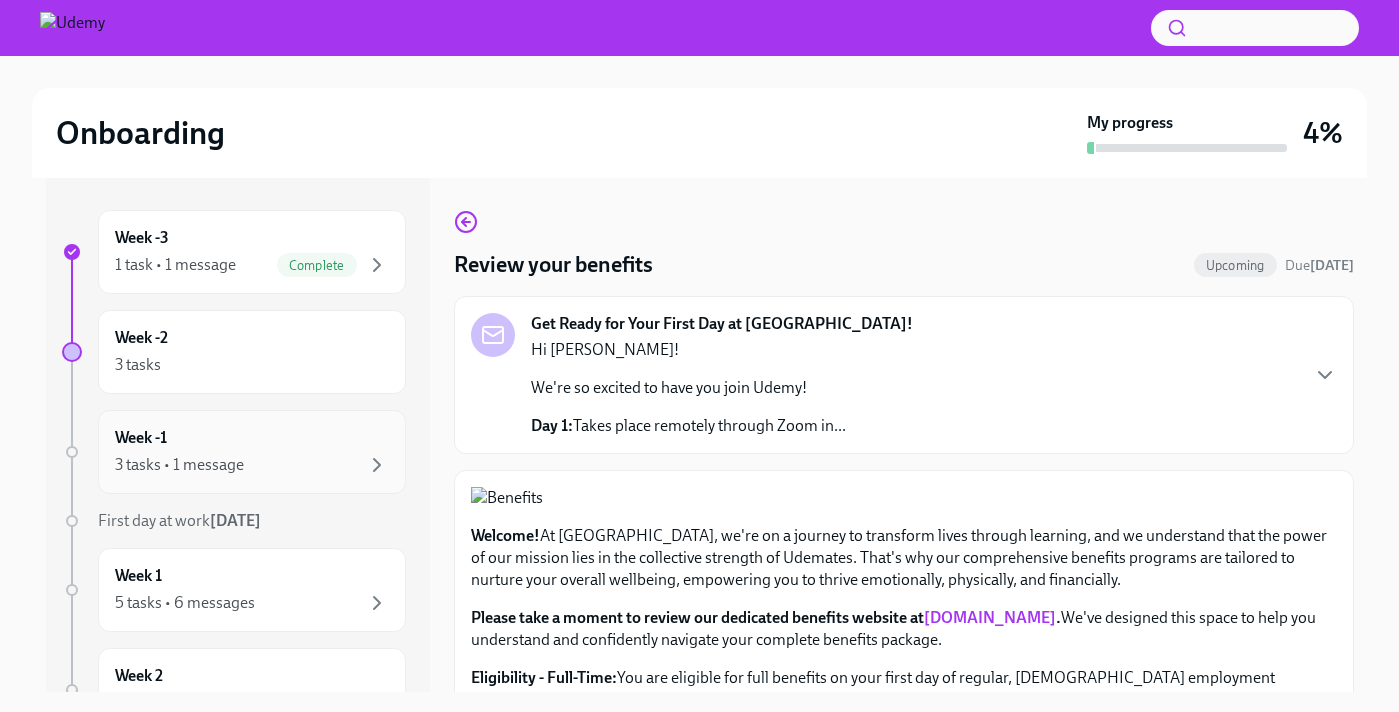 click on "Week -1 3 tasks • 1 message" at bounding box center [252, 452] 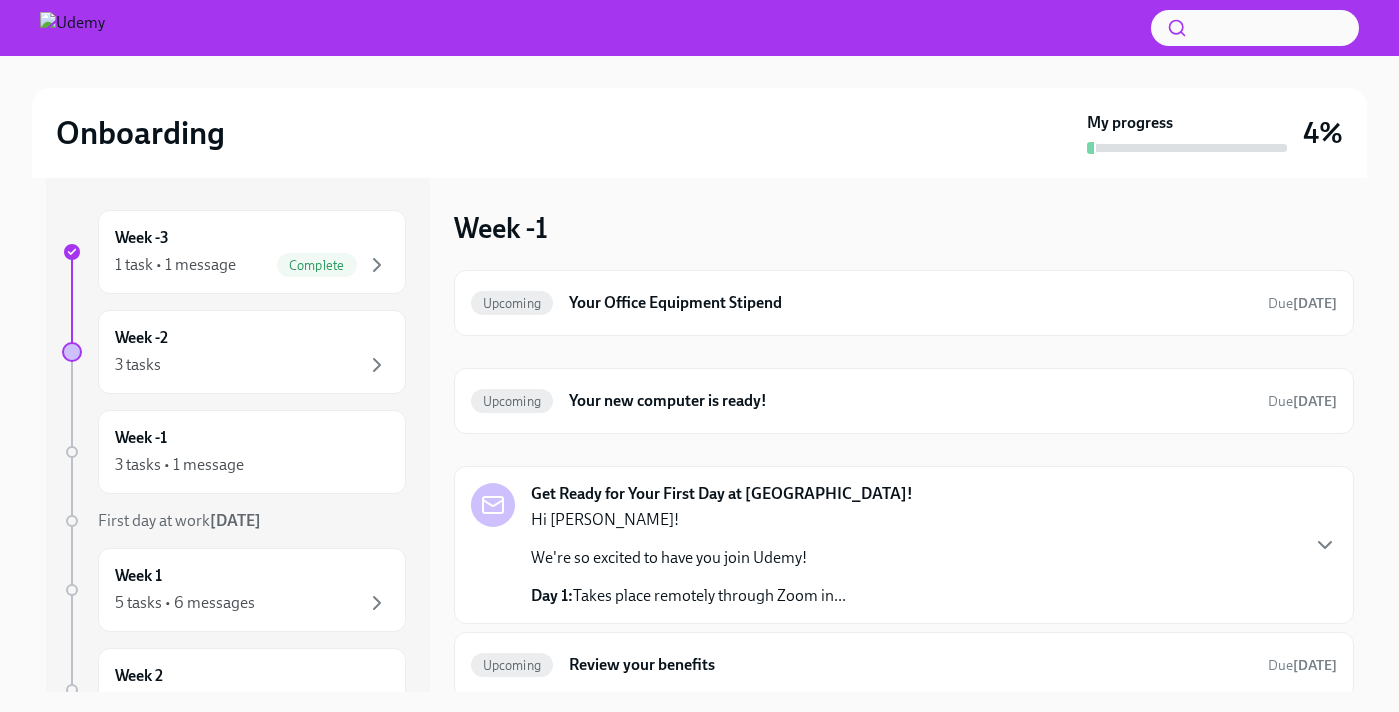 scroll, scrollTop: 6, scrollLeft: 0, axis: vertical 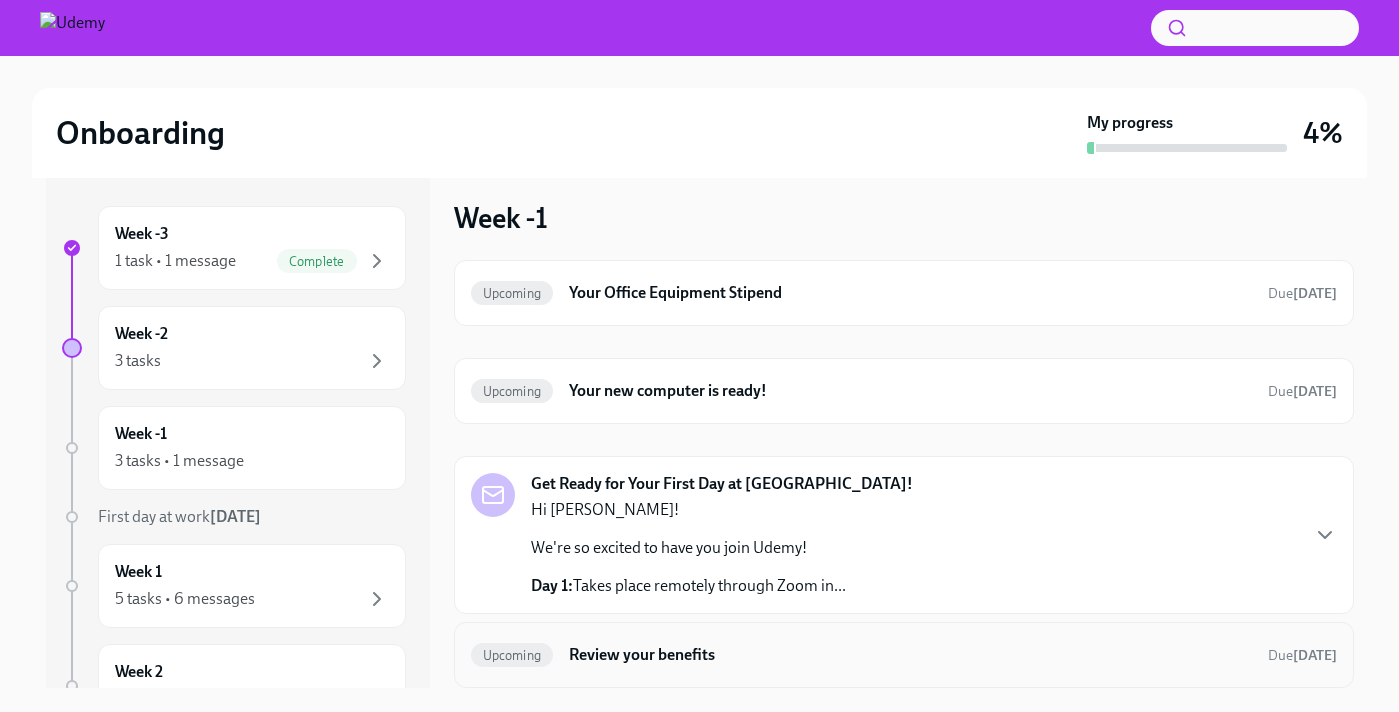 click on "Review your benefits" at bounding box center [910, 655] 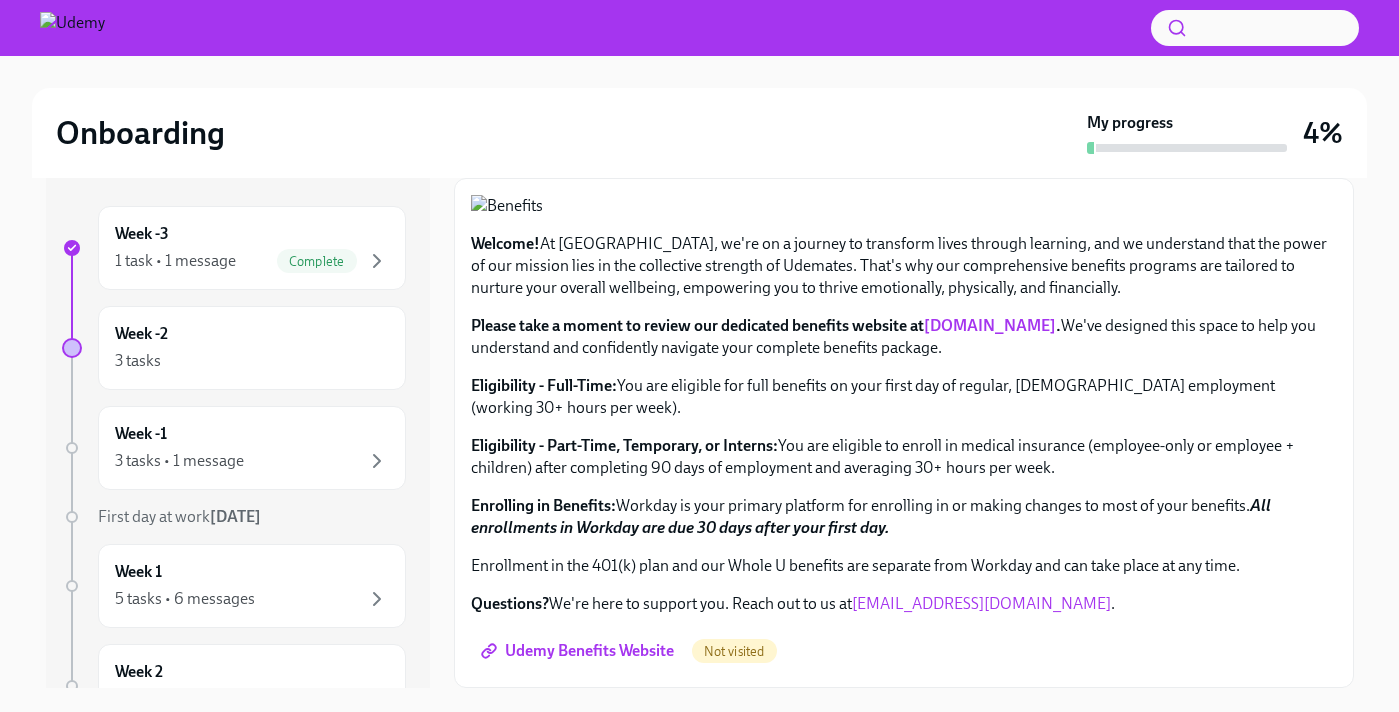 scroll, scrollTop: 753, scrollLeft: 0, axis: vertical 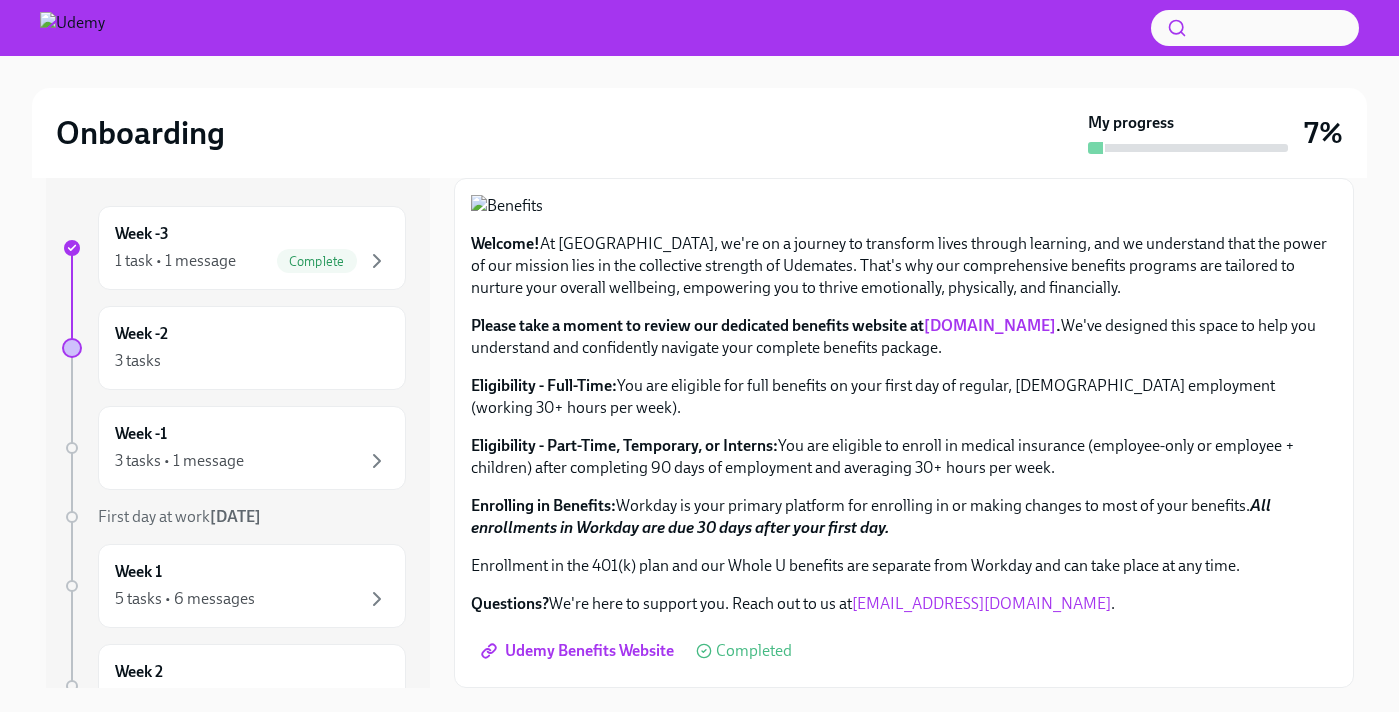 click on "benefits.udemy.com" at bounding box center (990, 325) 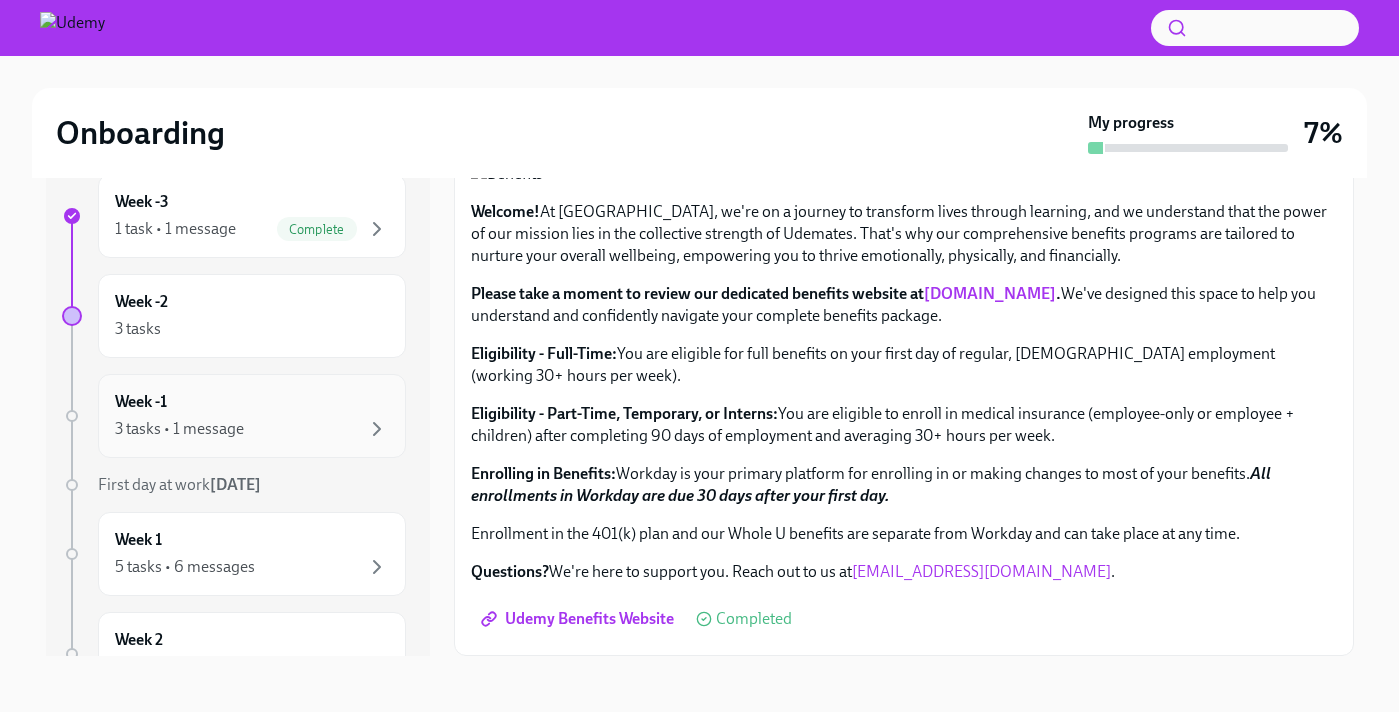 click on "Week -1 3 tasks • 1 message" at bounding box center (252, 416) 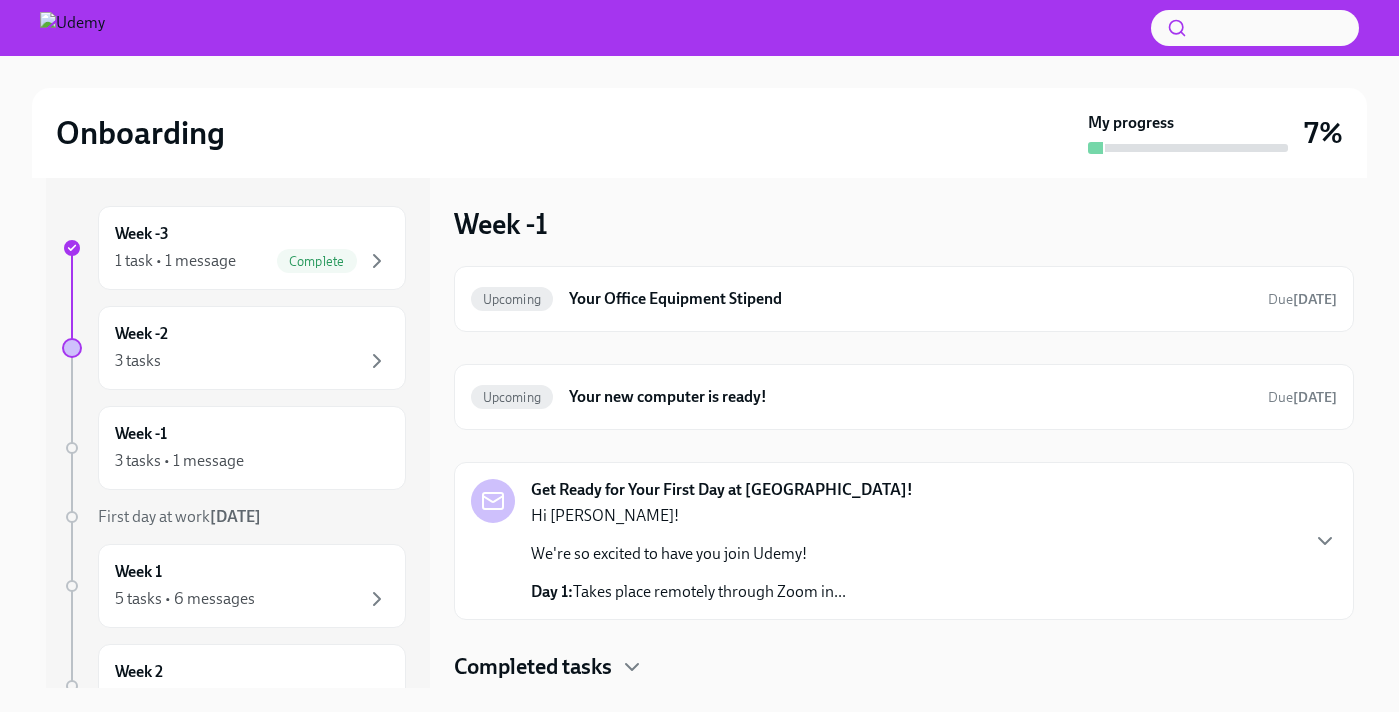 scroll, scrollTop: 4, scrollLeft: 0, axis: vertical 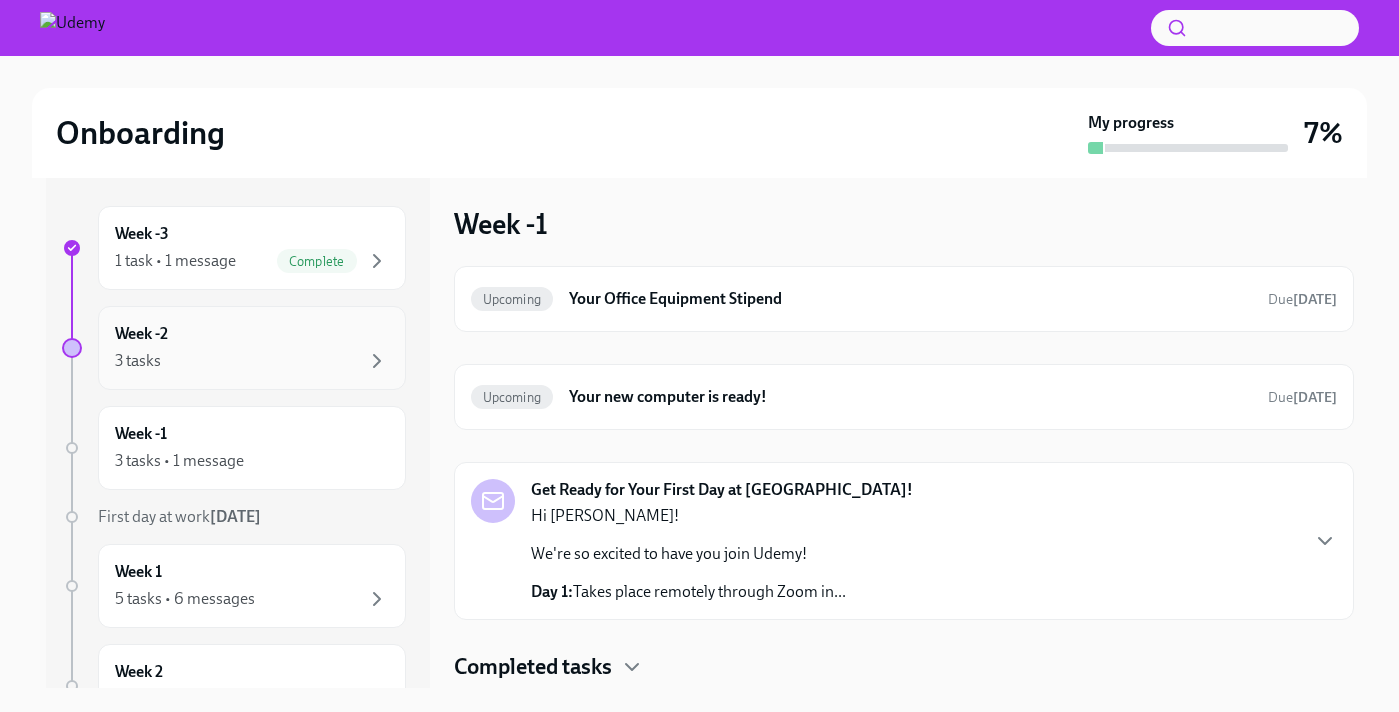 click on "Week -2 3 tasks" at bounding box center (252, 348) 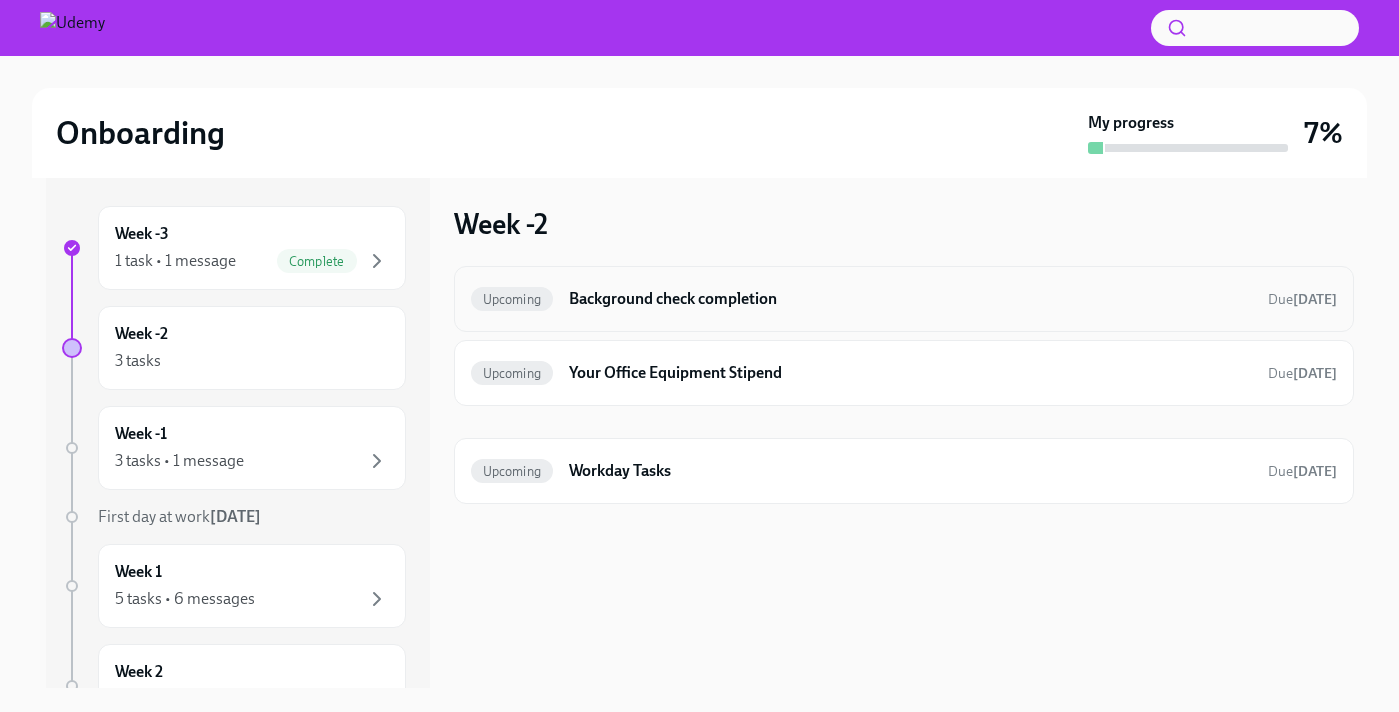 click on "Background check completion" at bounding box center (910, 299) 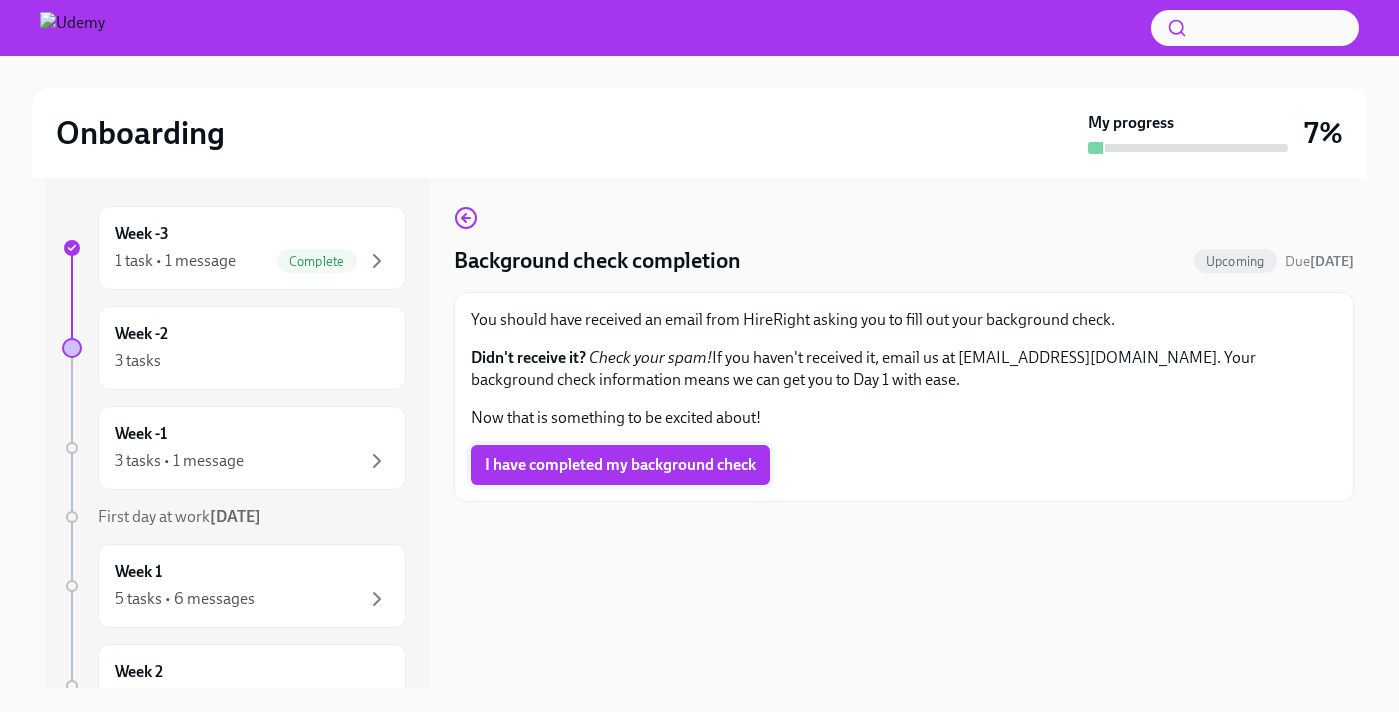 click on "I have completed my background check" at bounding box center (620, 465) 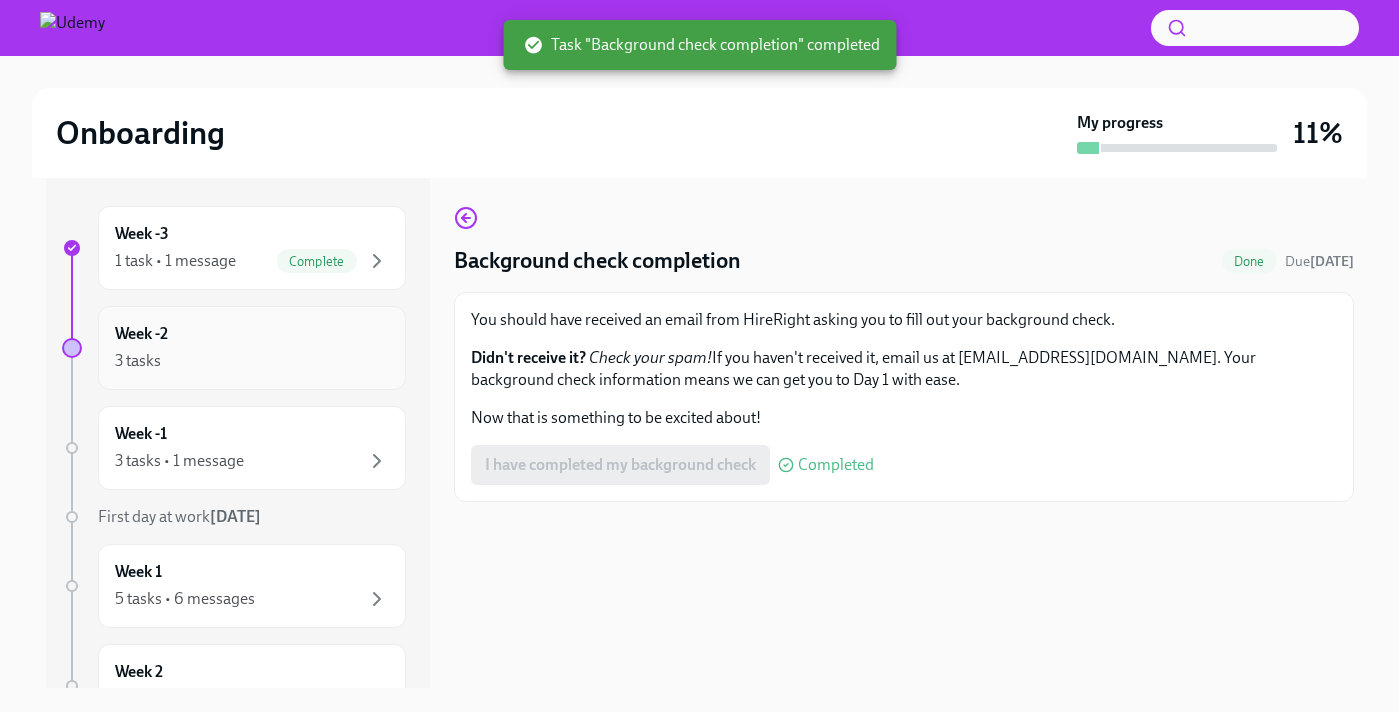 click on "3 tasks" at bounding box center [252, 361] 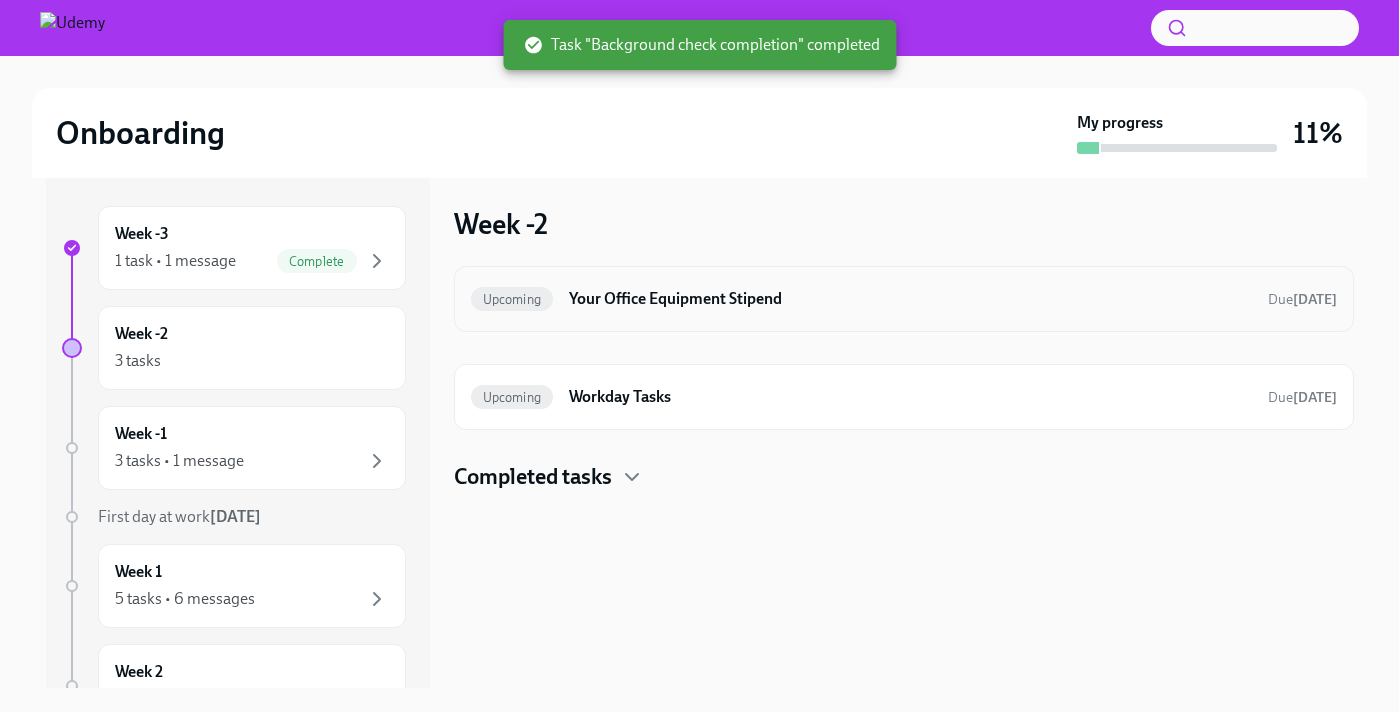 click on "Upcoming Your Office Equipment Stipend Due  in 14 days" at bounding box center (904, 299) 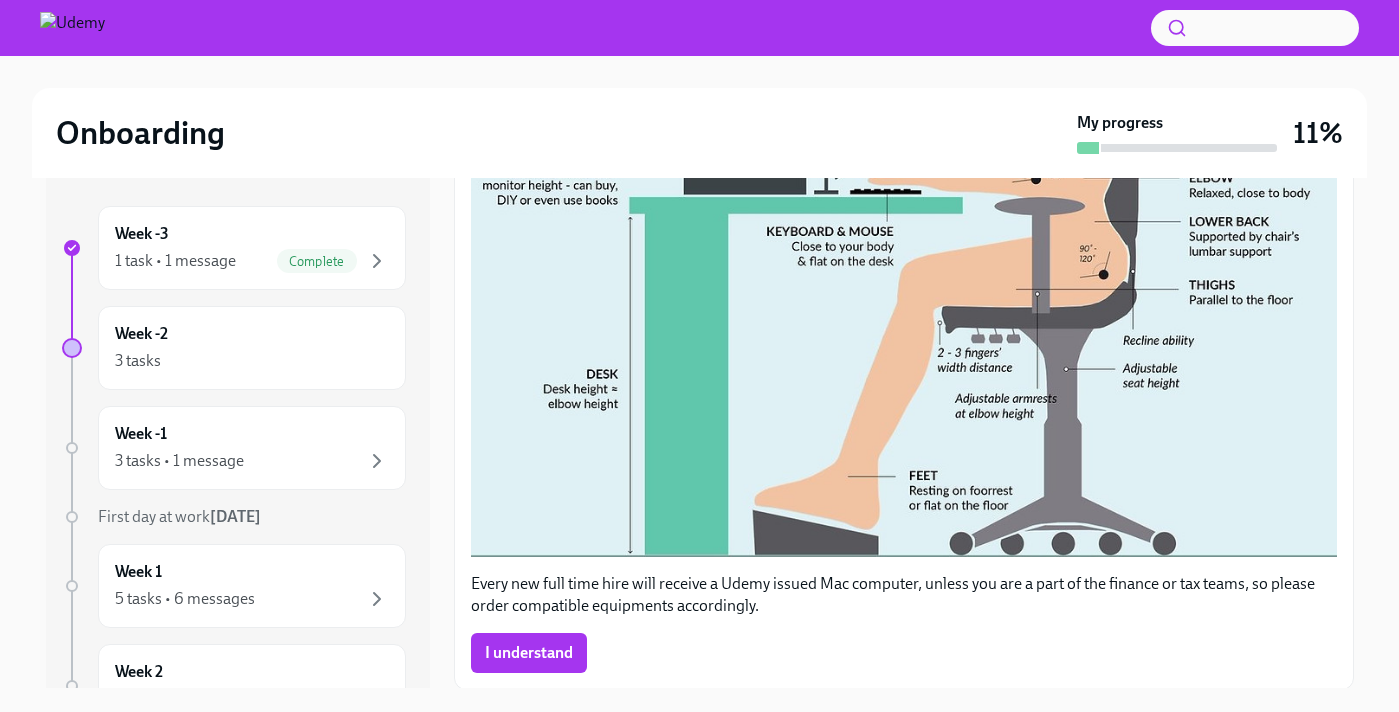 scroll, scrollTop: 810, scrollLeft: 0, axis: vertical 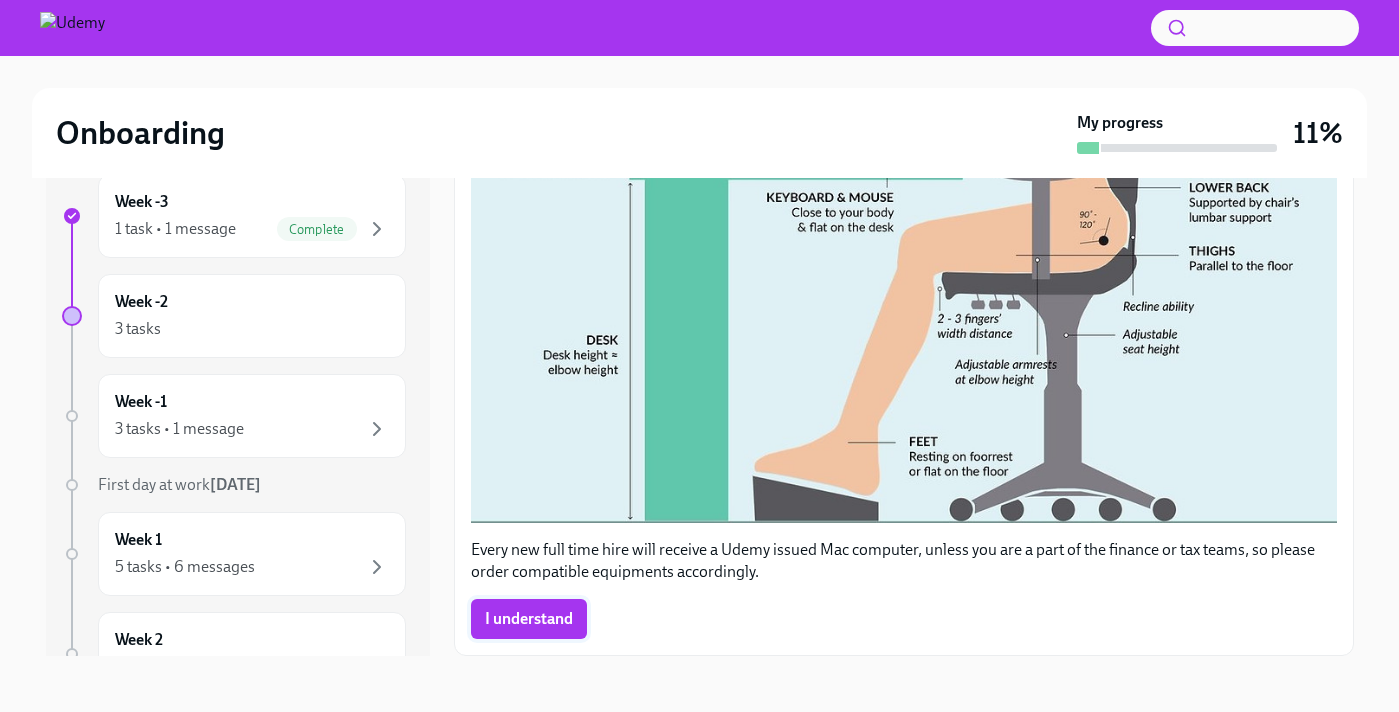 click on "I understand" at bounding box center (529, 619) 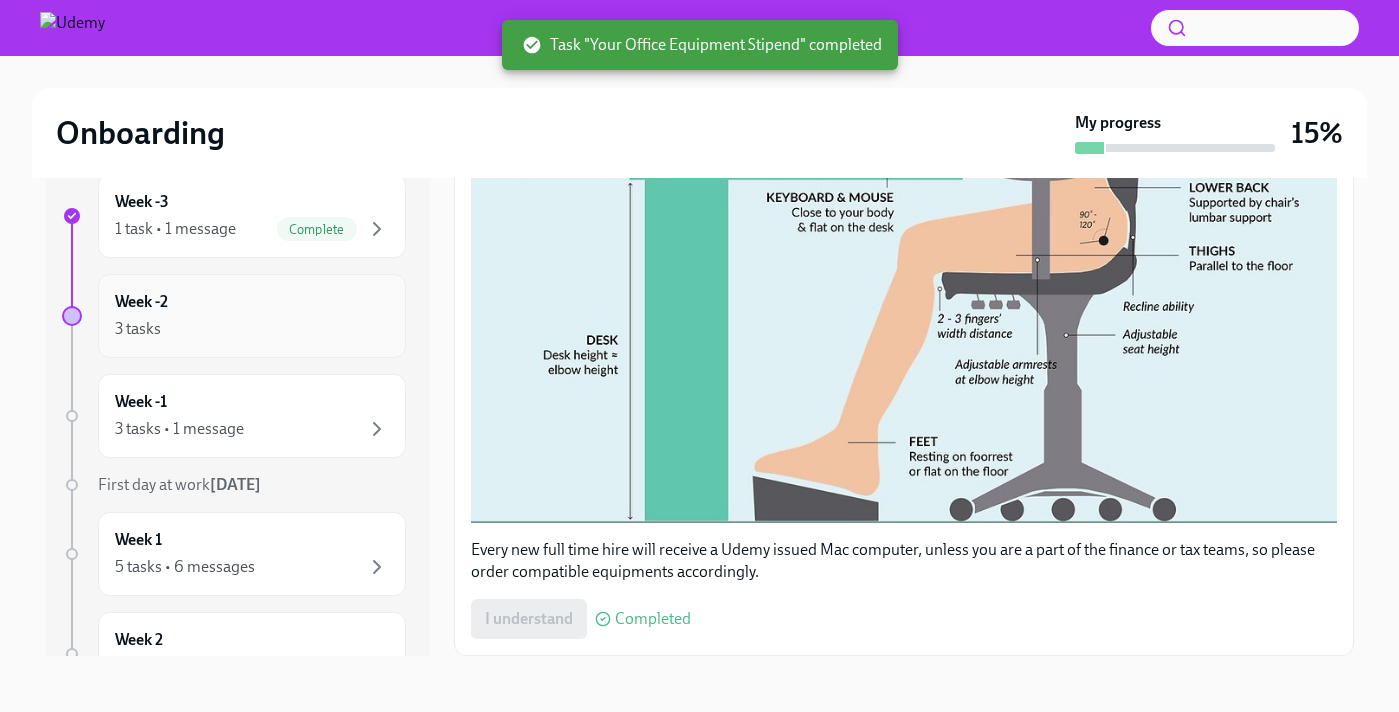 click on "3 tasks" at bounding box center (252, 329) 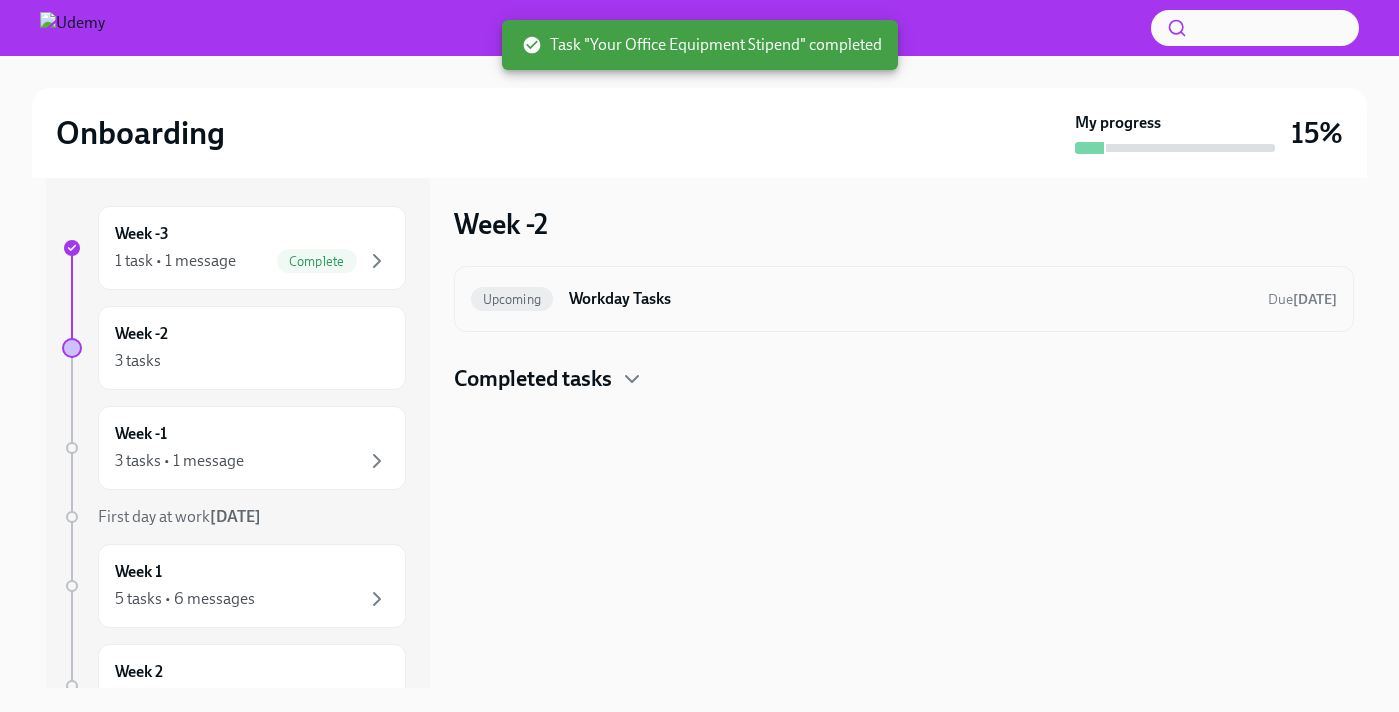 click on "Workday Tasks" at bounding box center (910, 299) 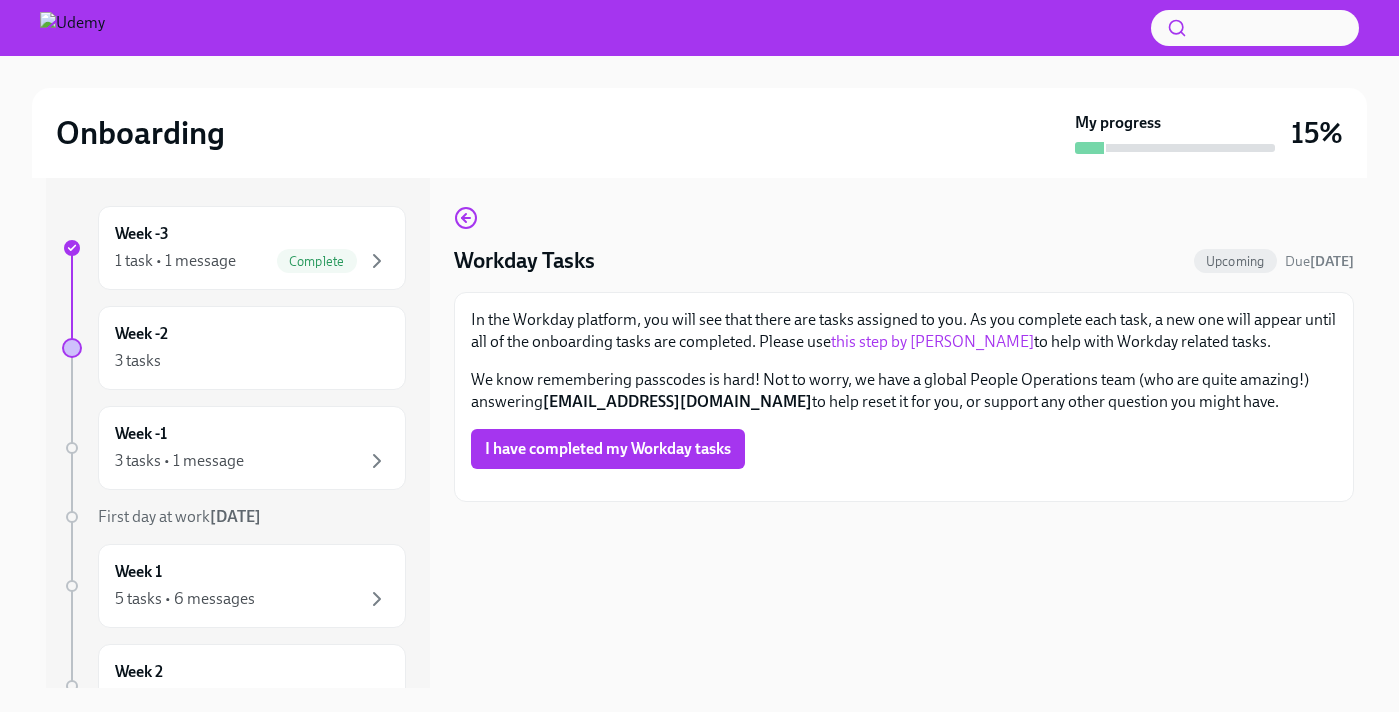click on "this step by step guide" at bounding box center (932, 341) 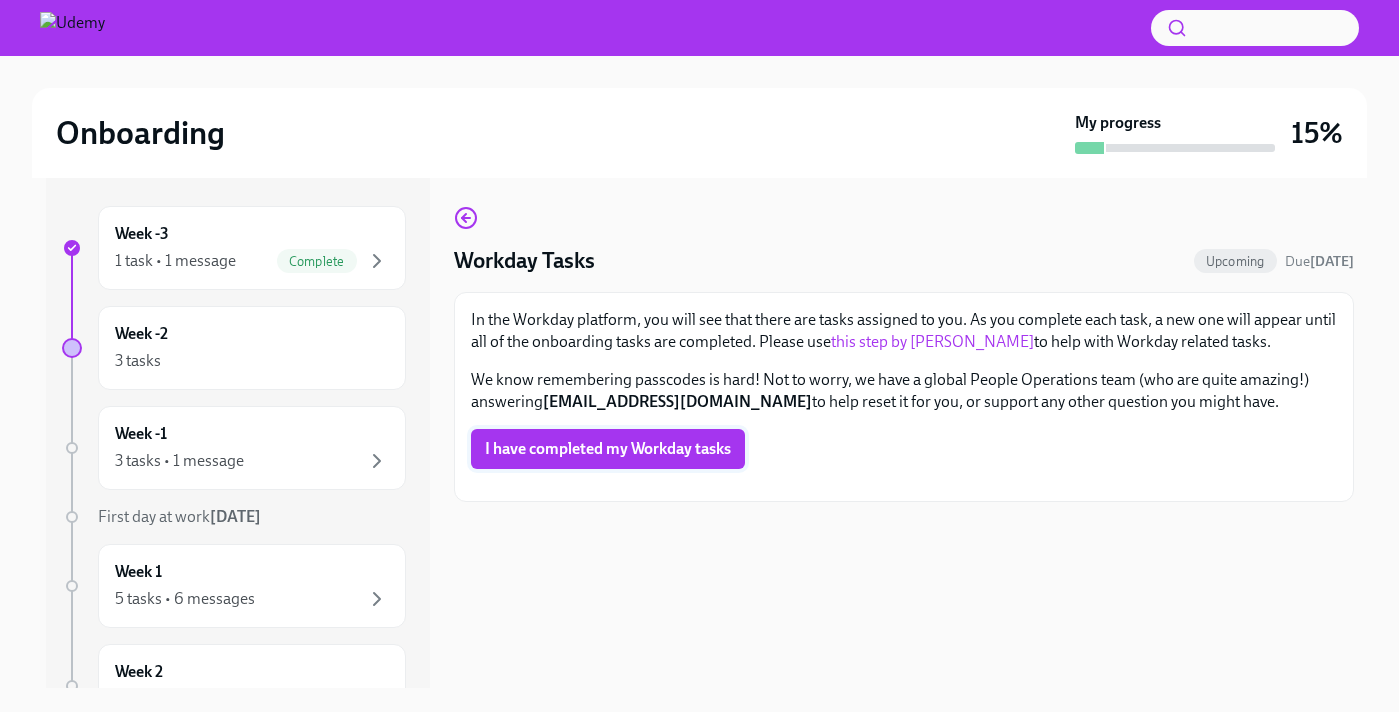 click on "I have completed my Workday tasks" at bounding box center (608, 449) 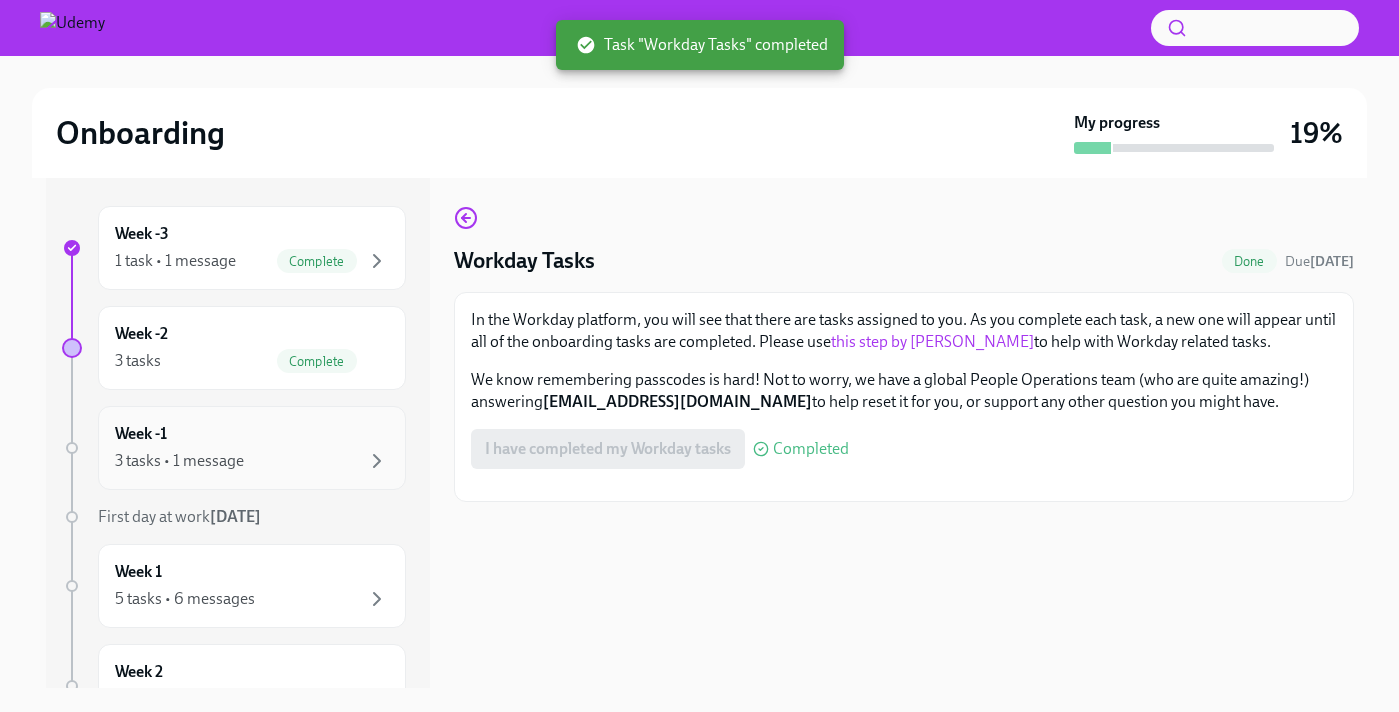 click on "Week -1 3 tasks • 1 message" at bounding box center [252, 448] 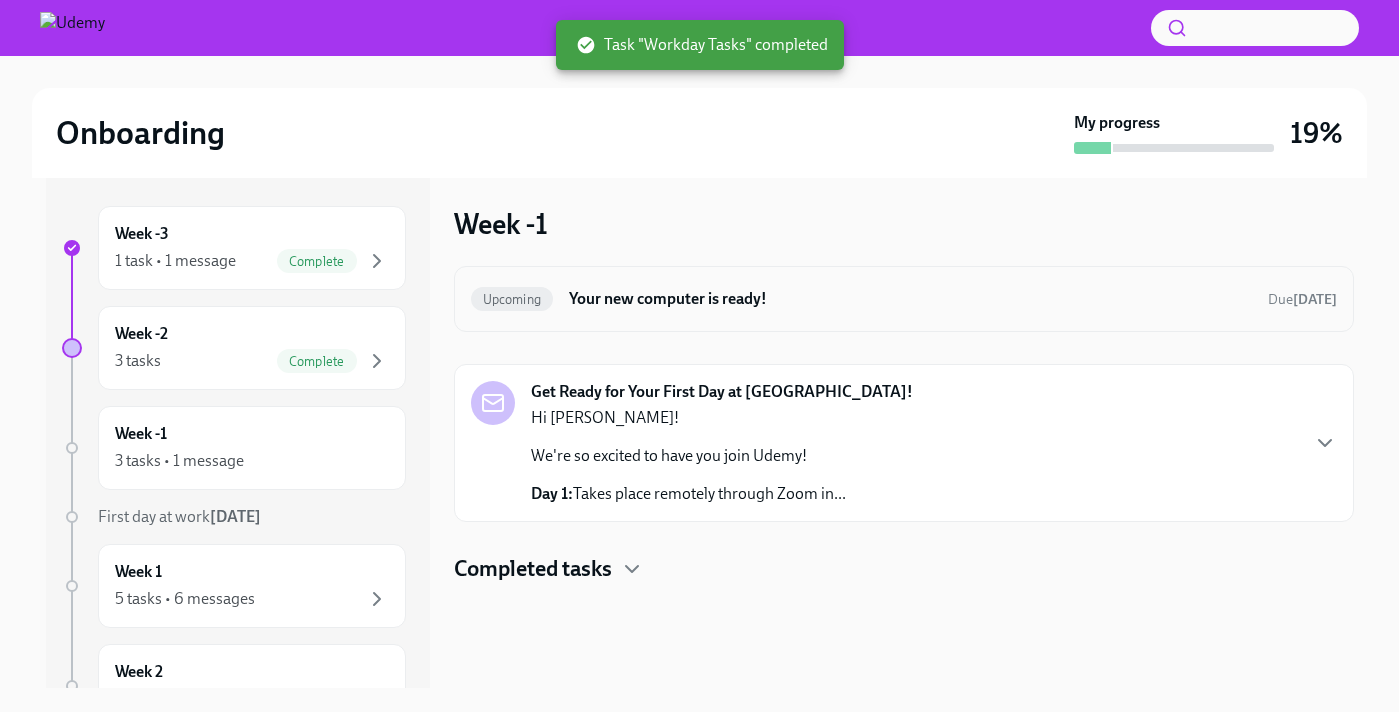 click on "Your new computer is ready!" at bounding box center [910, 299] 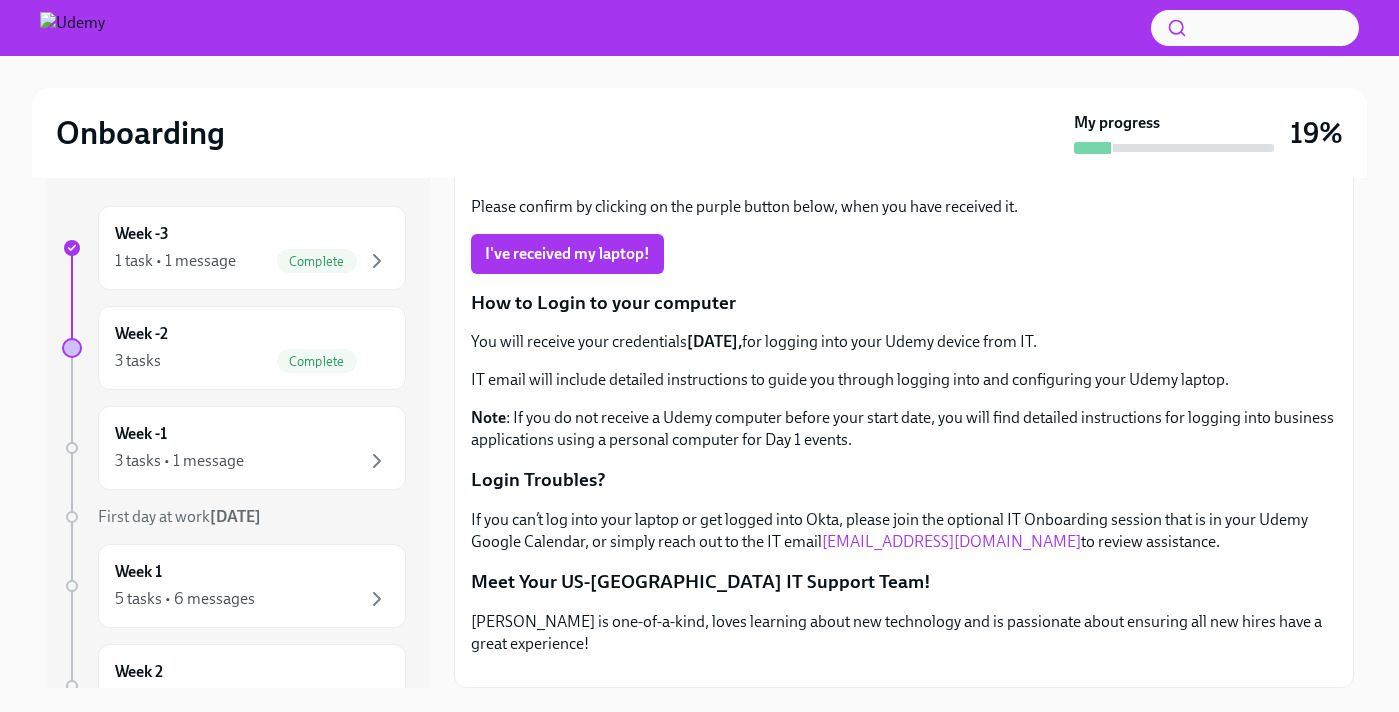 scroll, scrollTop: 0, scrollLeft: 0, axis: both 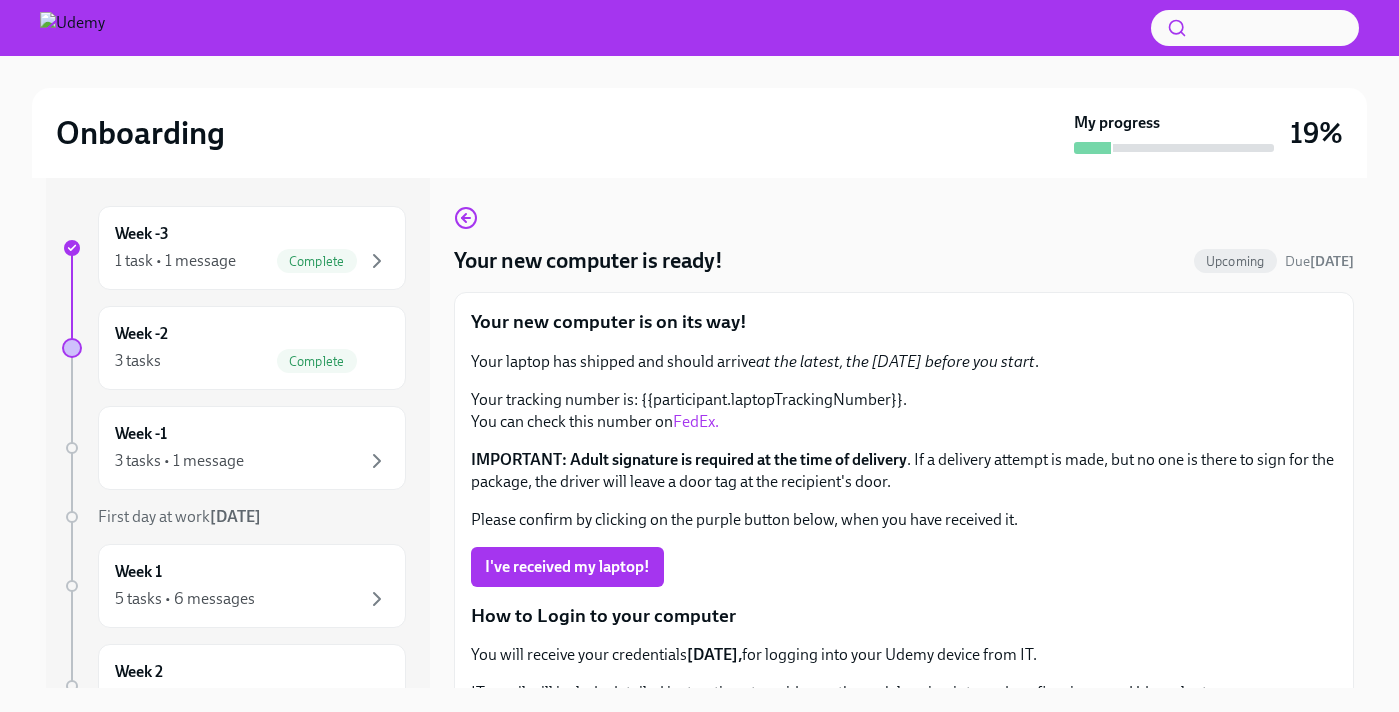 click on "FedEx." at bounding box center (696, 421) 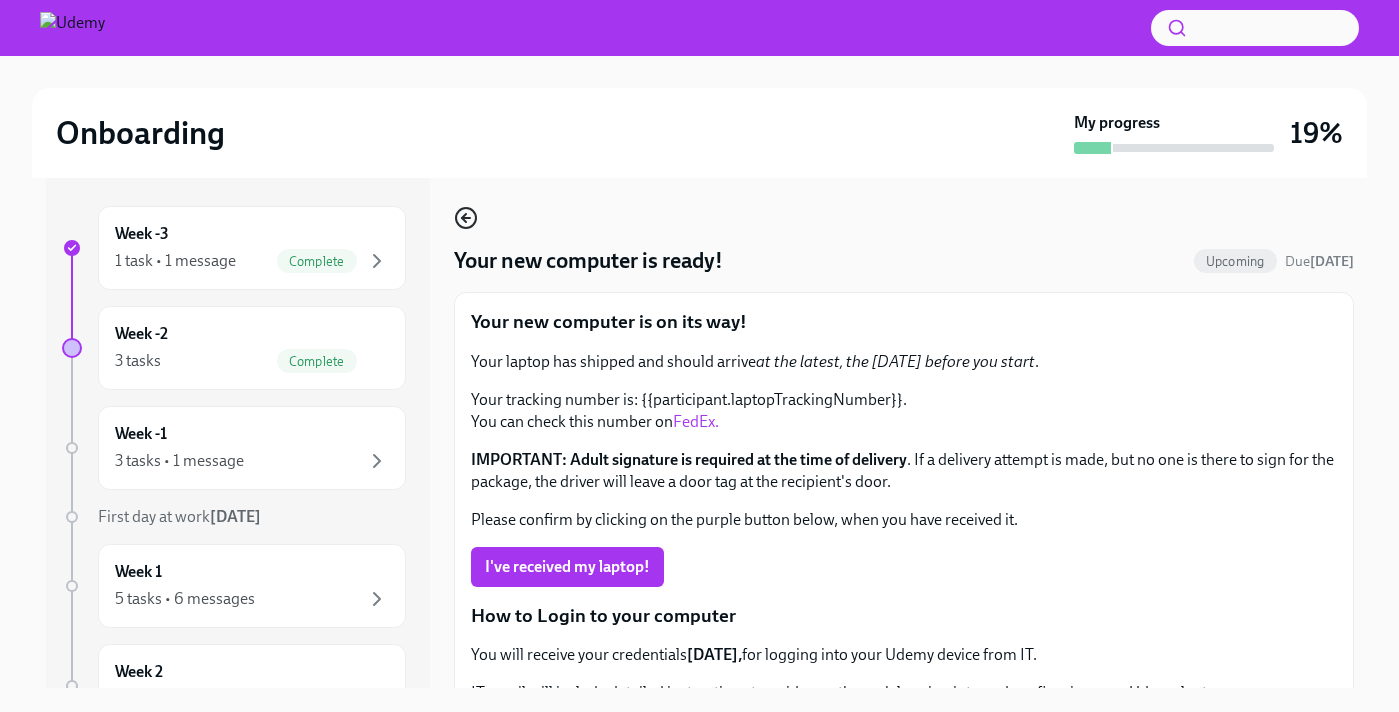 click 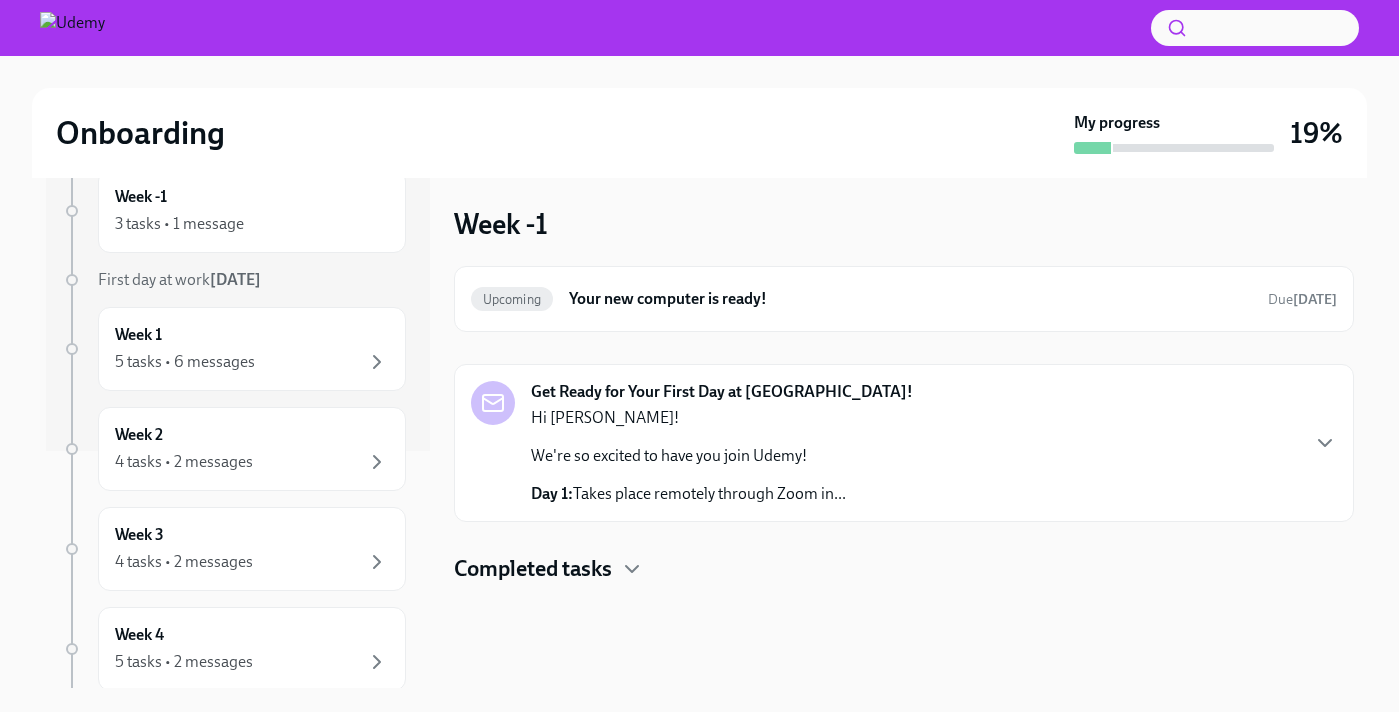 scroll, scrollTop: 258, scrollLeft: 0, axis: vertical 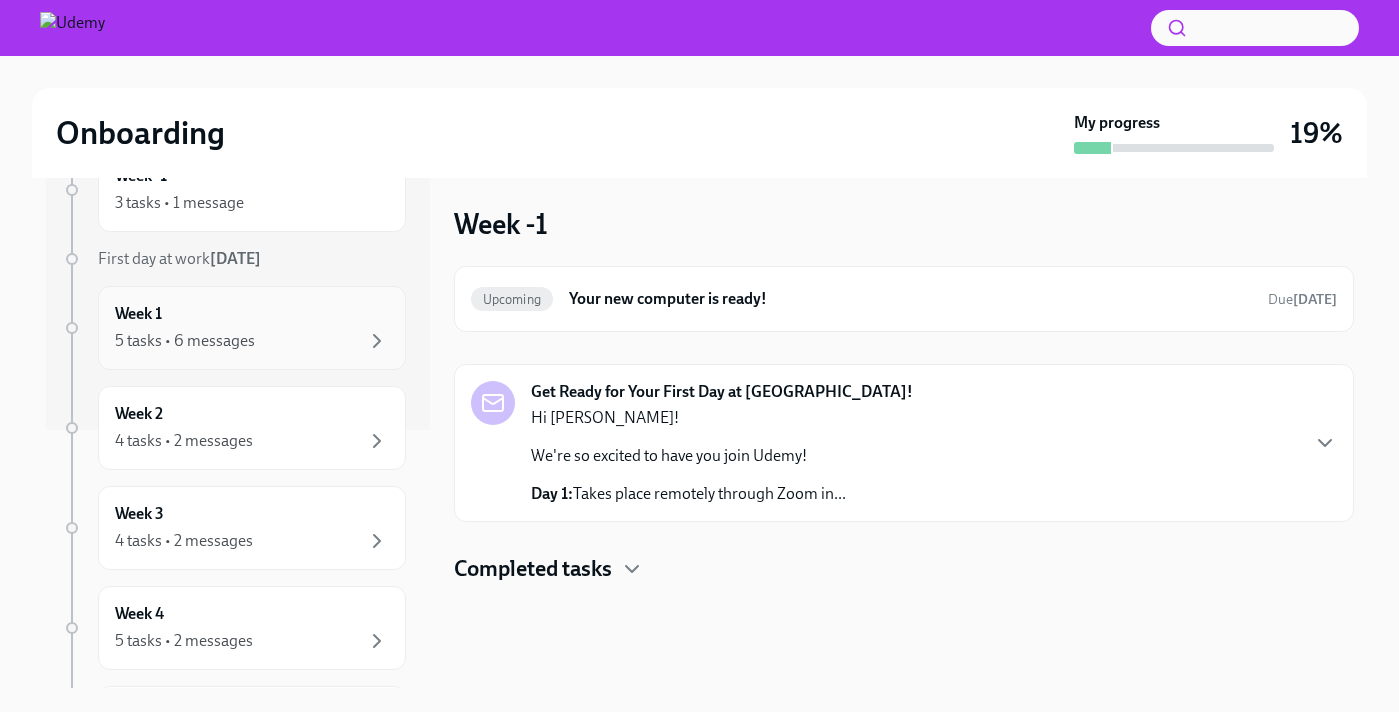 click on "5 tasks • 6 messages" at bounding box center [252, 341] 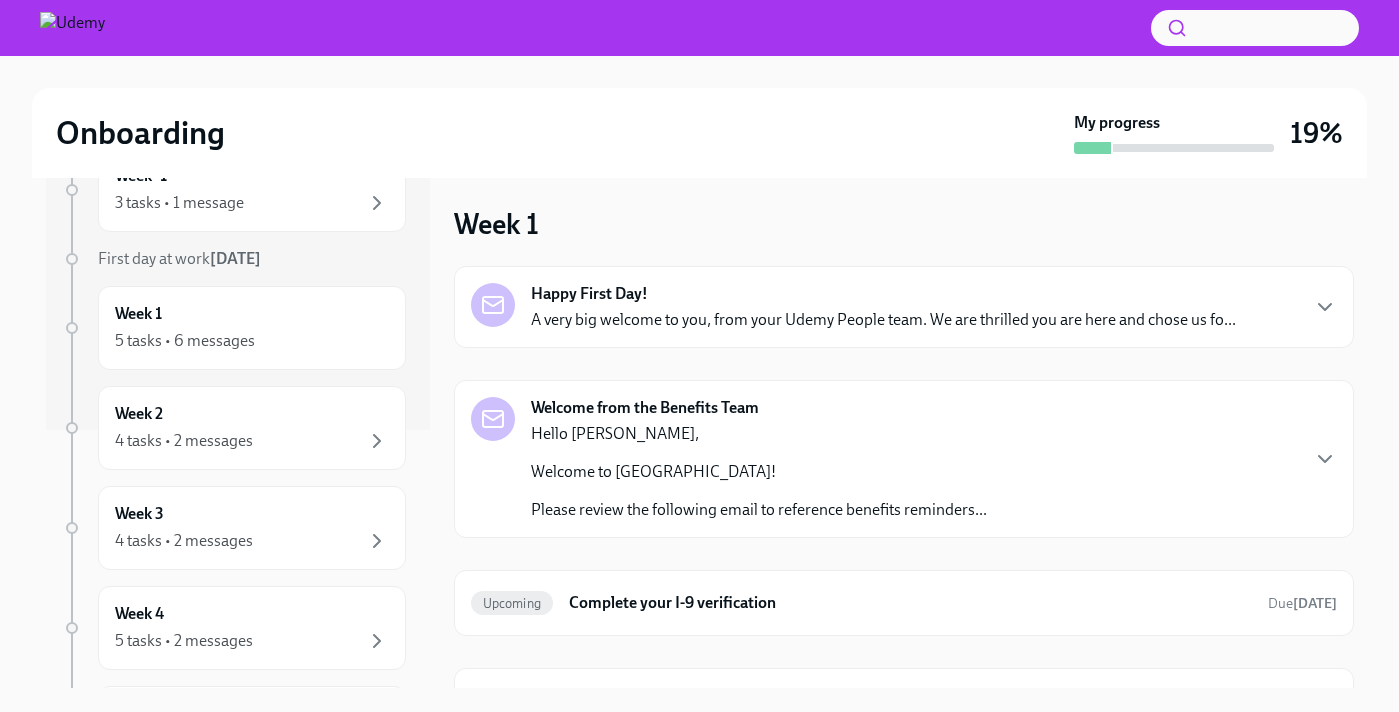 click on "A very big welcome to you, from your Udemy People team. We are thrilled you are here and chose us fo..." at bounding box center (883, 320) 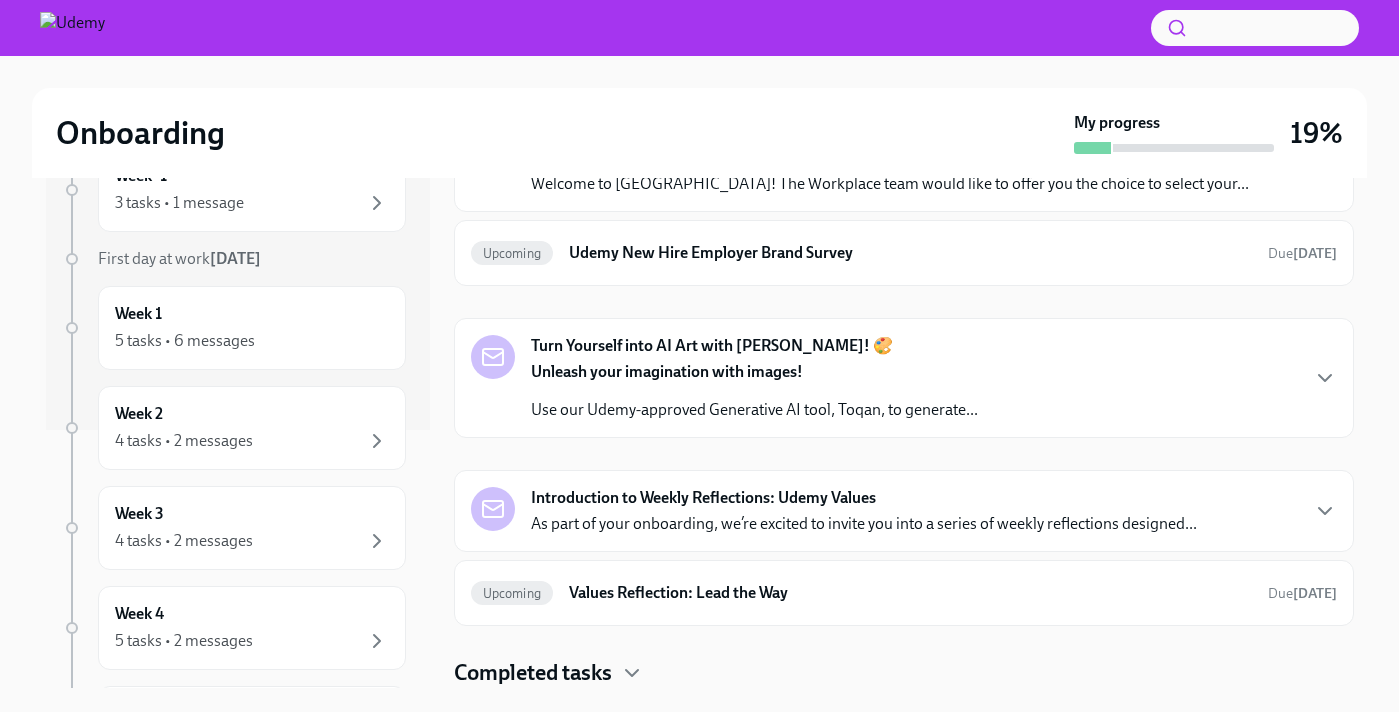 scroll, scrollTop: 1504, scrollLeft: 0, axis: vertical 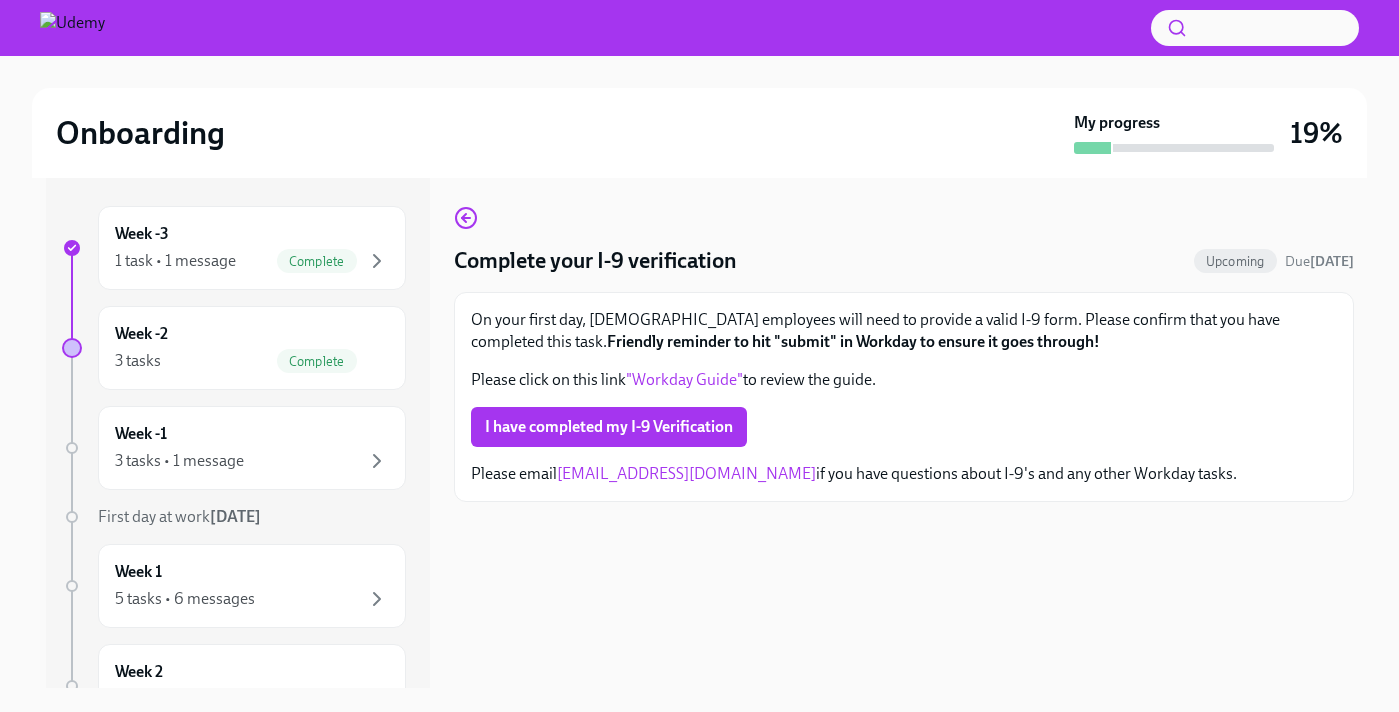 drag, startPoint x: 644, startPoint y: 427, endPoint x: 608, endPoint y: 617, distance: 193.38045 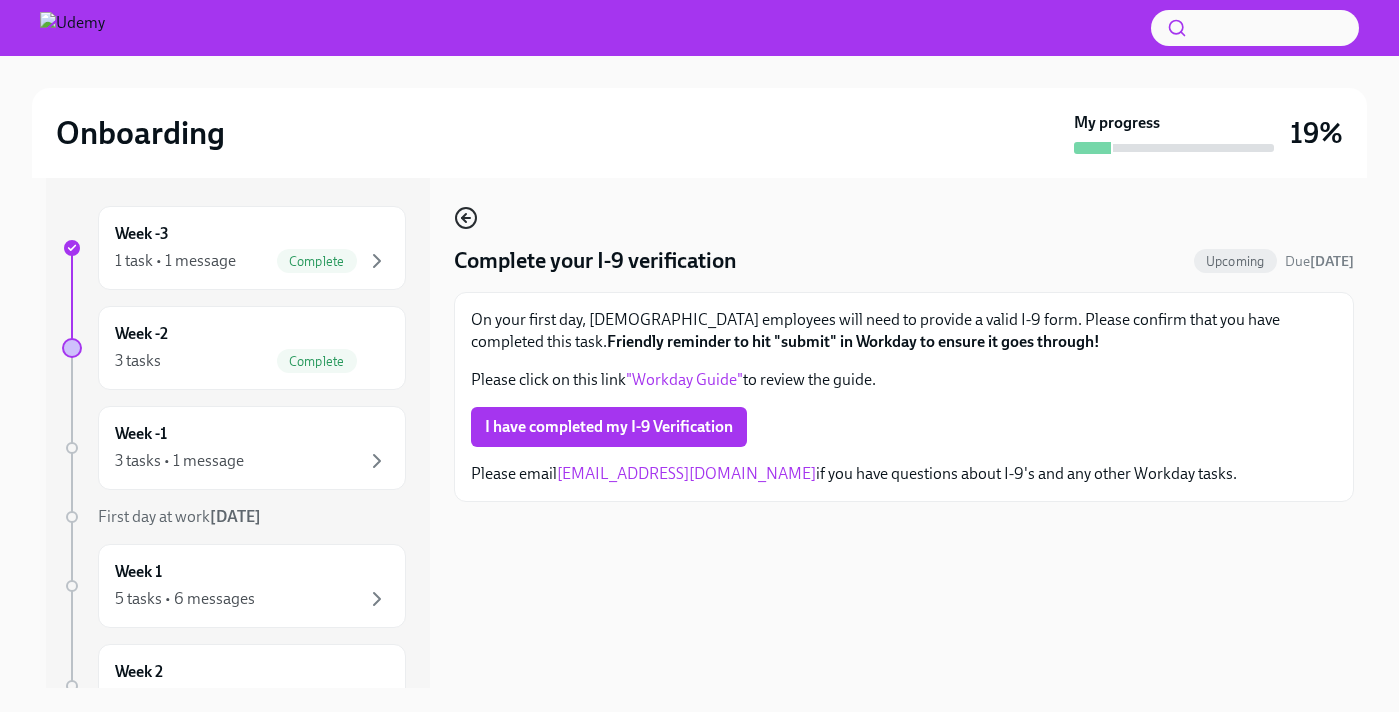 click 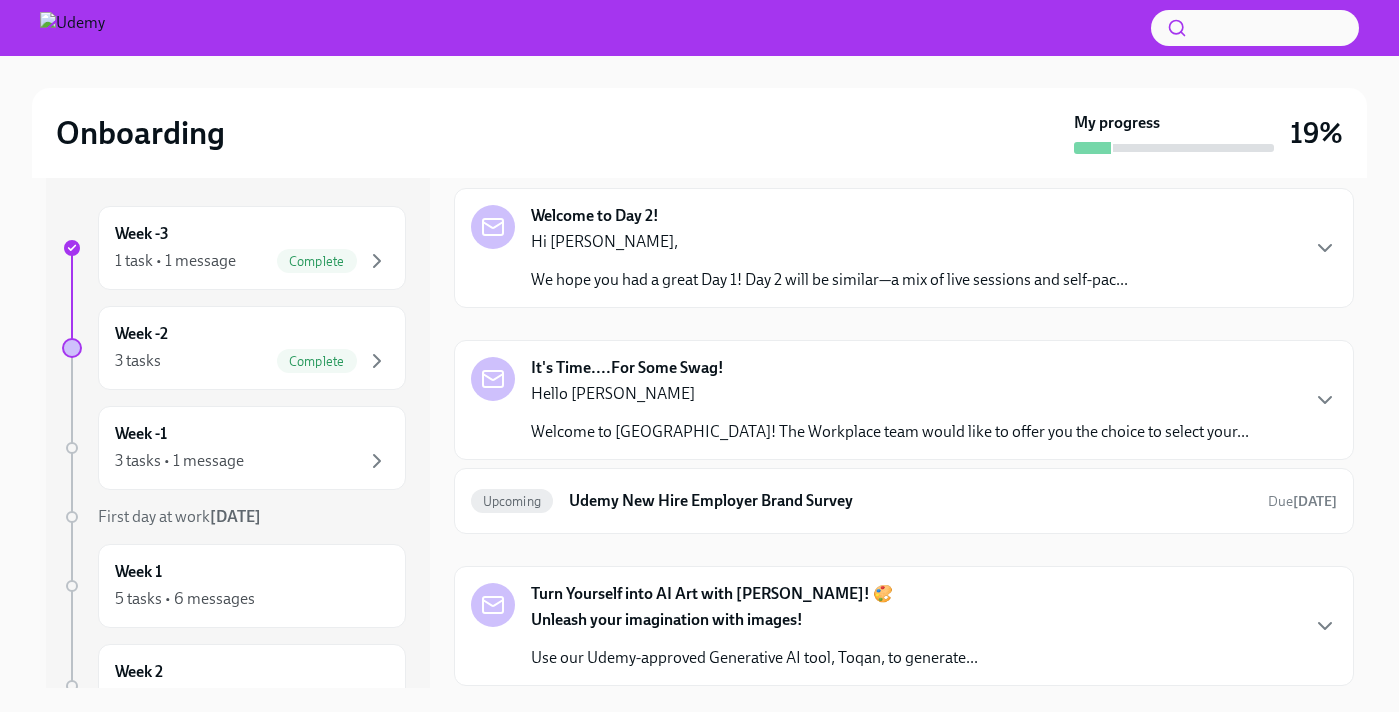 scroll, scrollTop: 590, scrollLeft: 0, axis: vertical 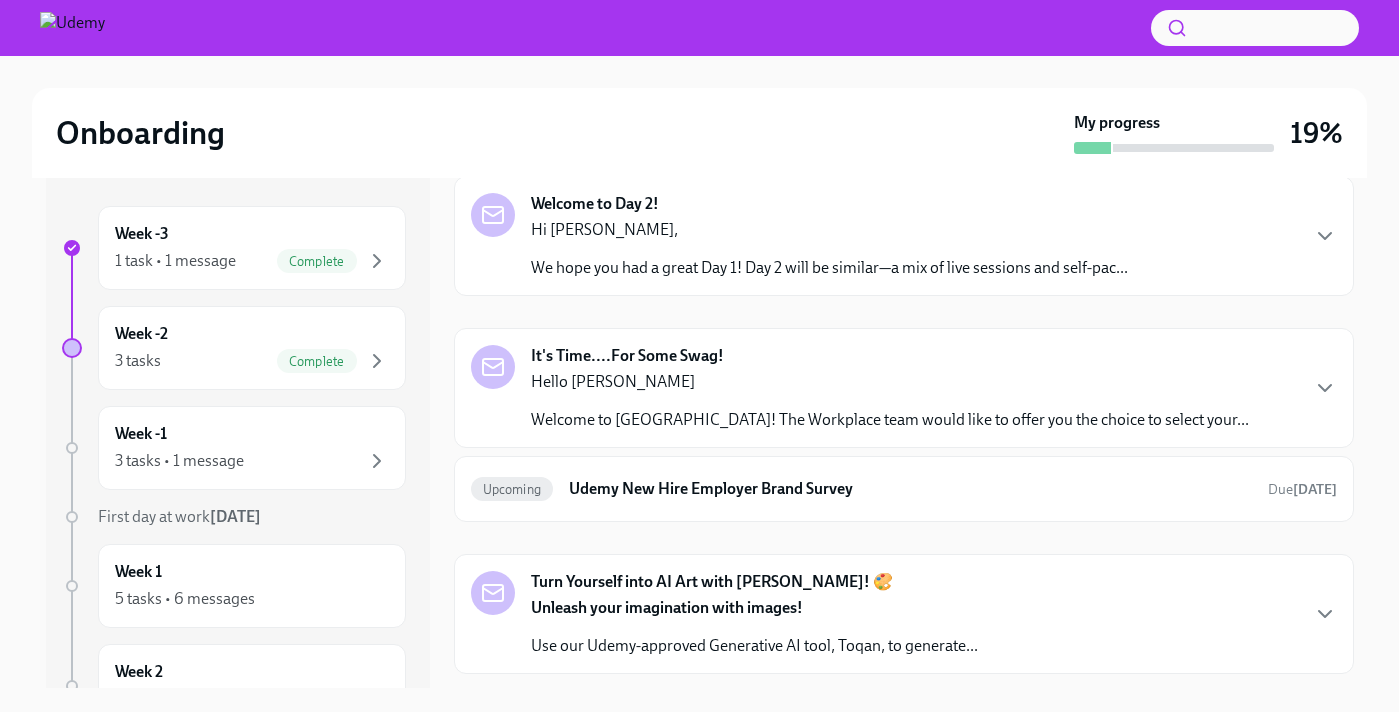 click on "Hello Jasmin
Welcome to Udemy! The Workplace team would like to offer you the choice to select your..." at bounding box center [890, 401] 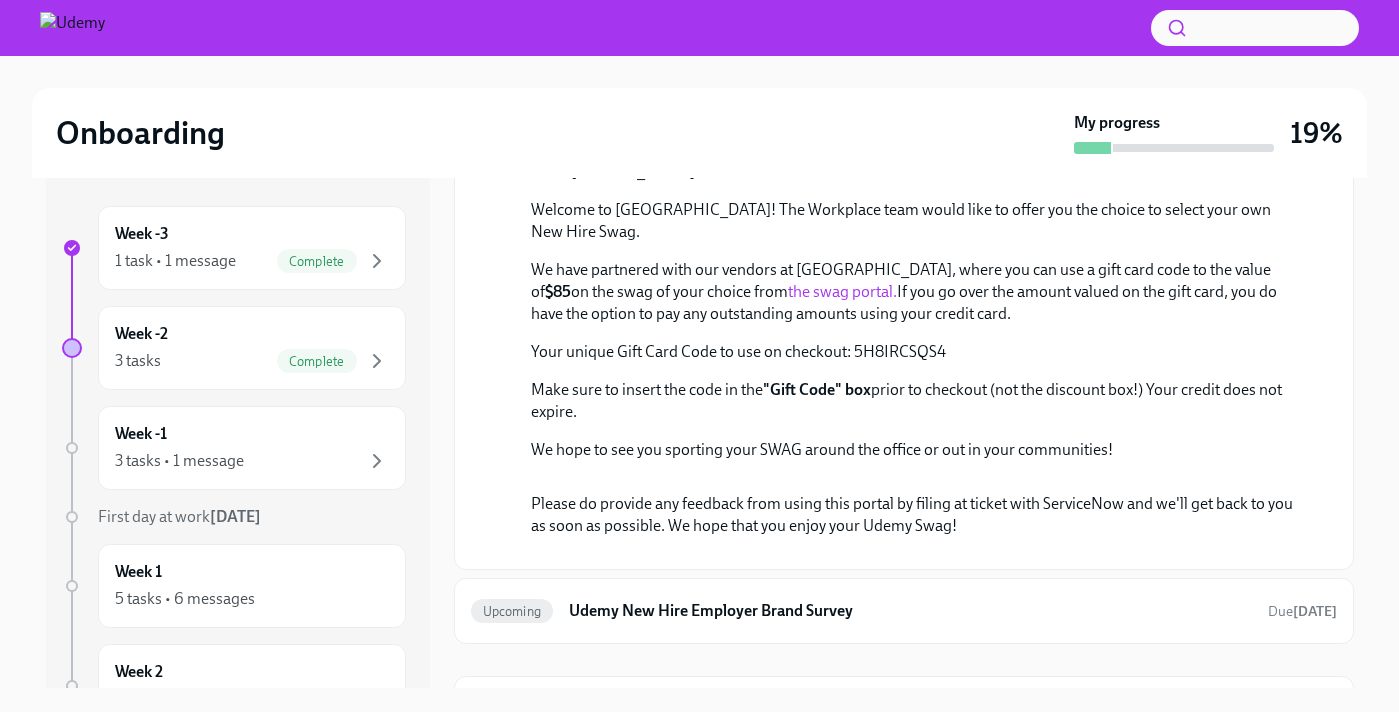 scroll, scrollTop: 878, scrollLeft: 0, axis: vertical 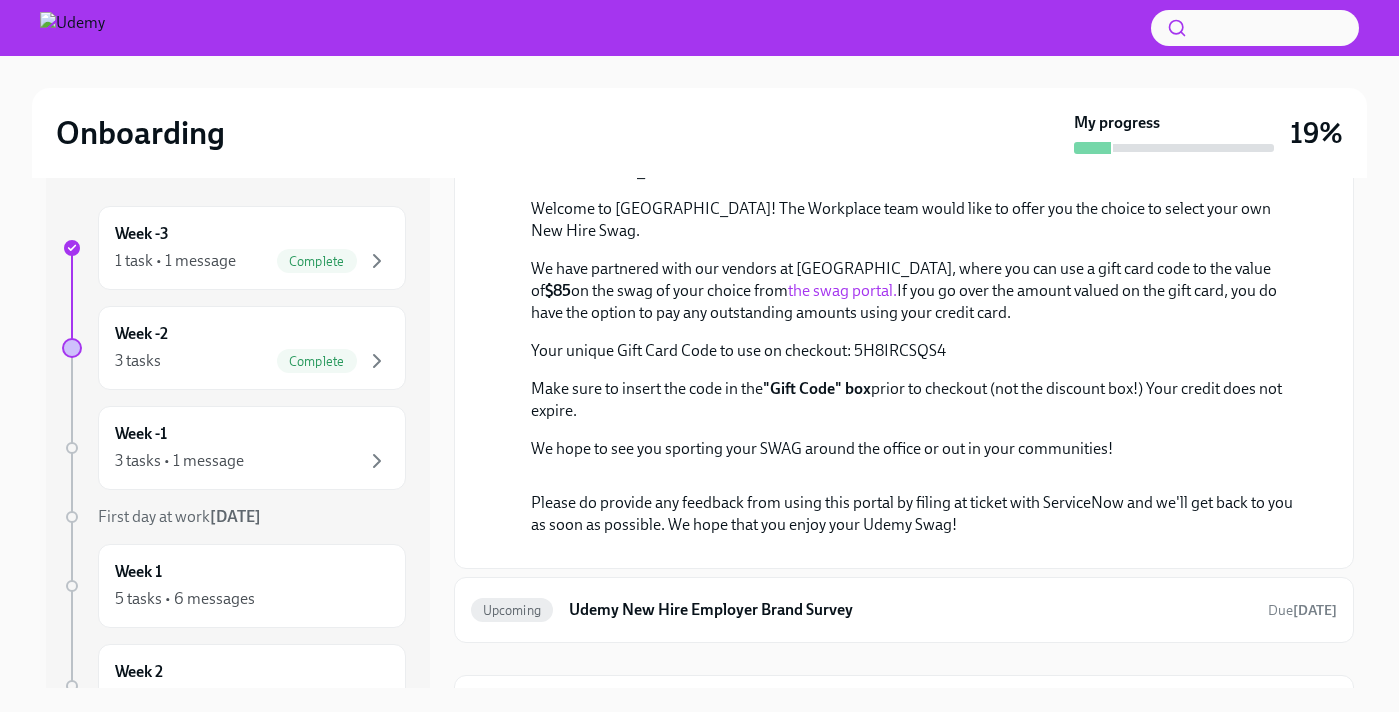 click on "the swag portal." at bounding box center [842, 290] 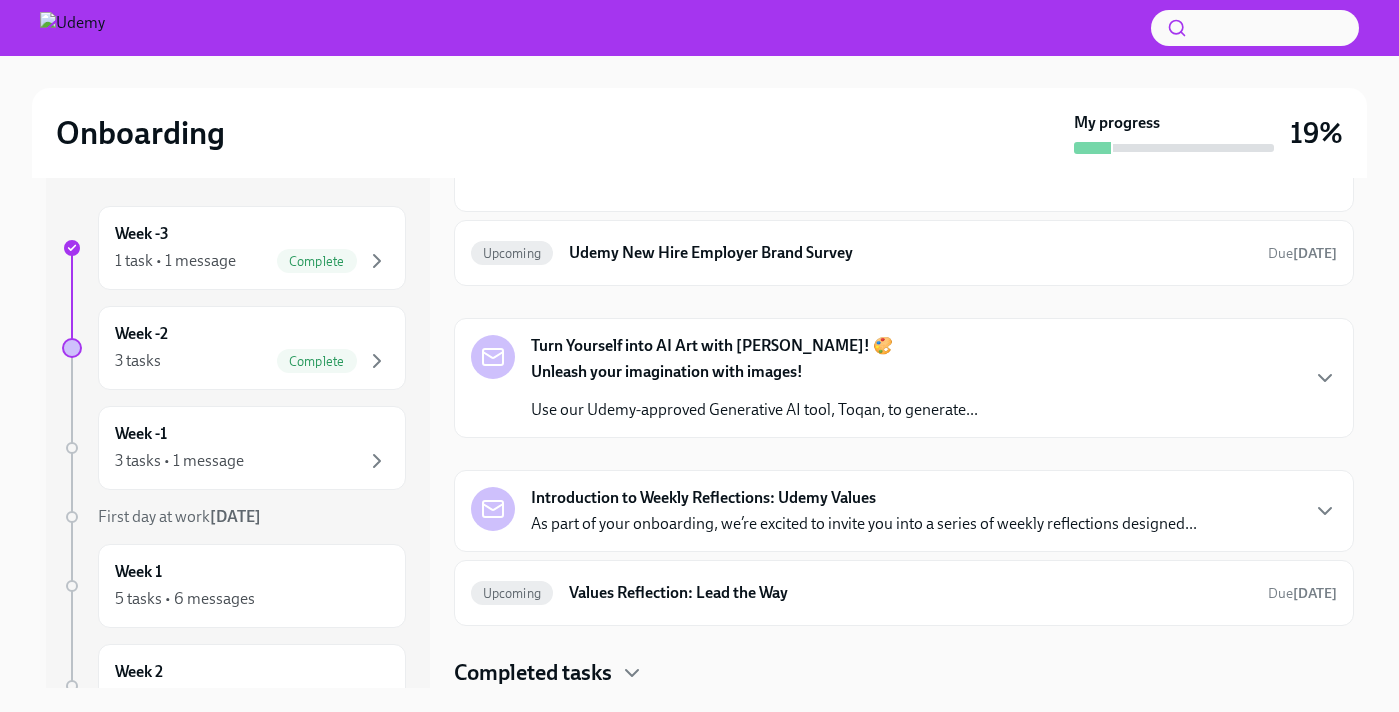 scroll, scrollTop: 1772, scrollLeft: 0, axis: vertical 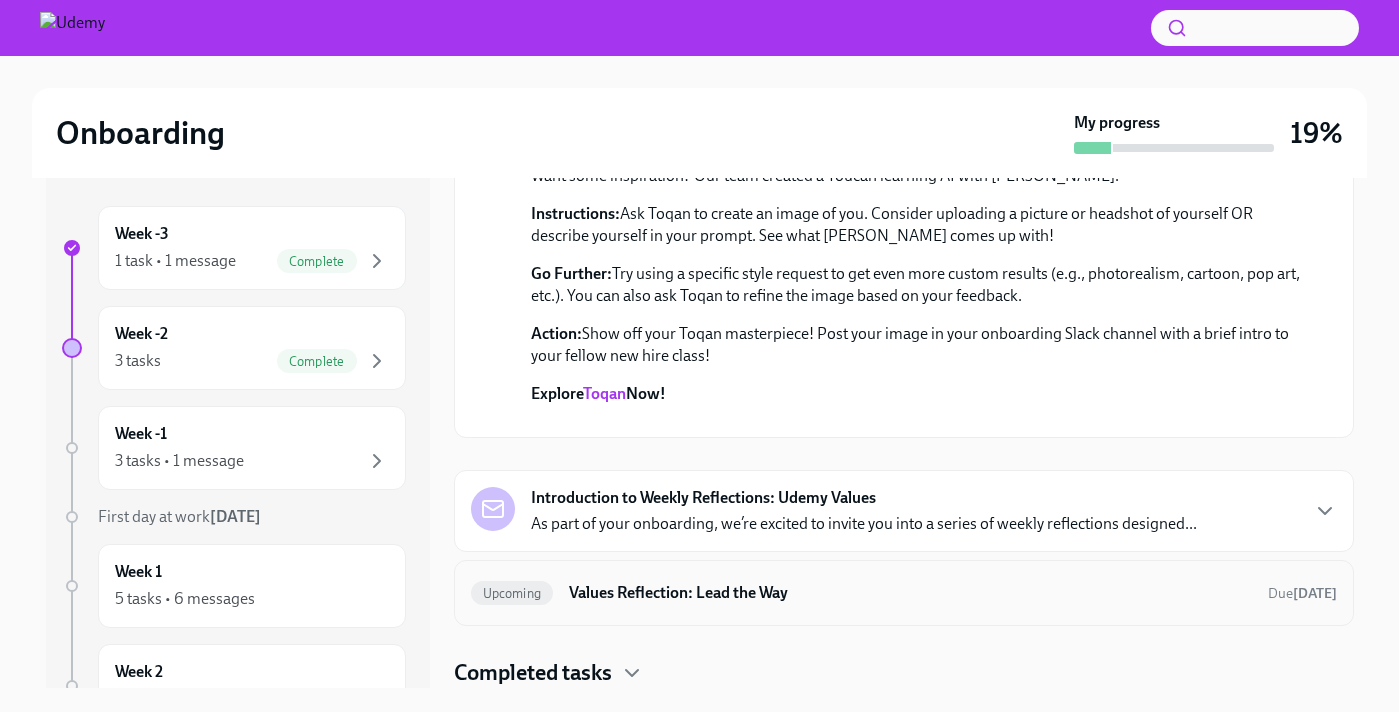 click on "Upcoming Values Reflection: Lead the Way Due  Aug 18th" at bounding box center [904, 593] 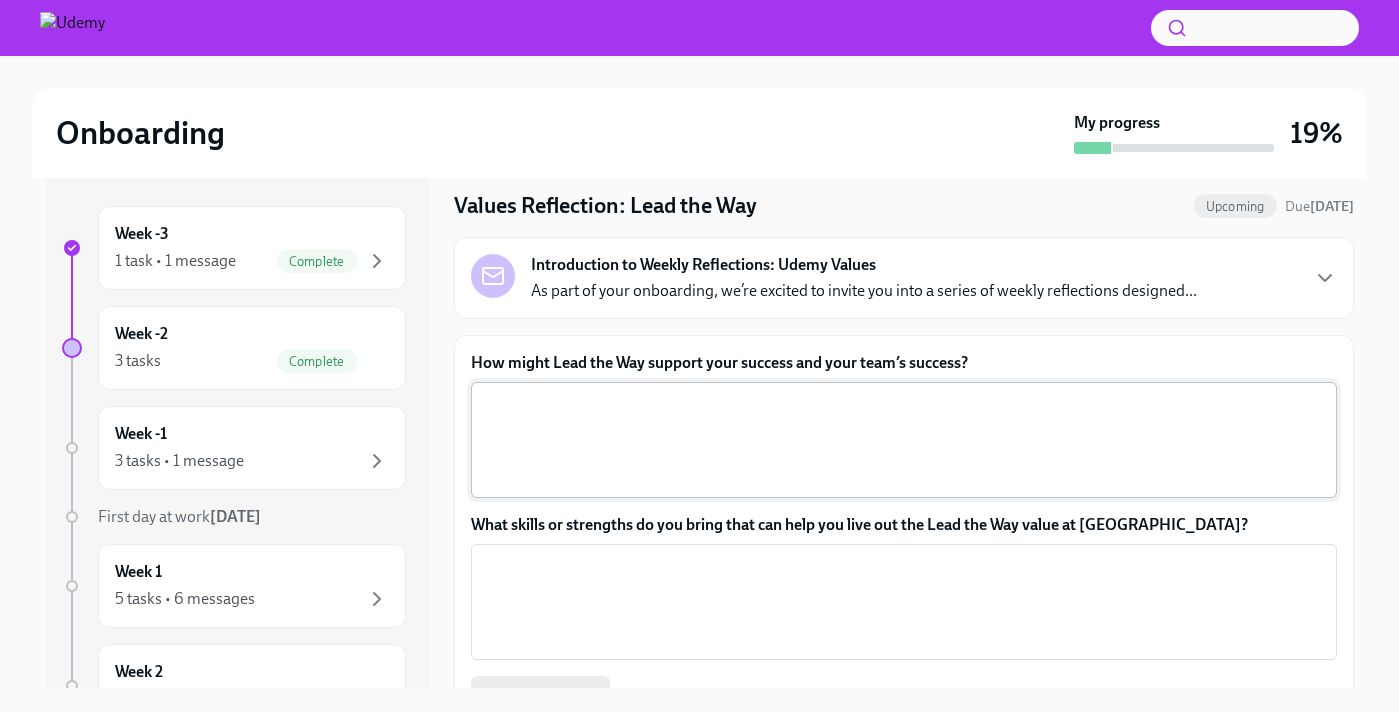 scroll, scrollTop: 100, scrollLeft: 0, axis: vertical 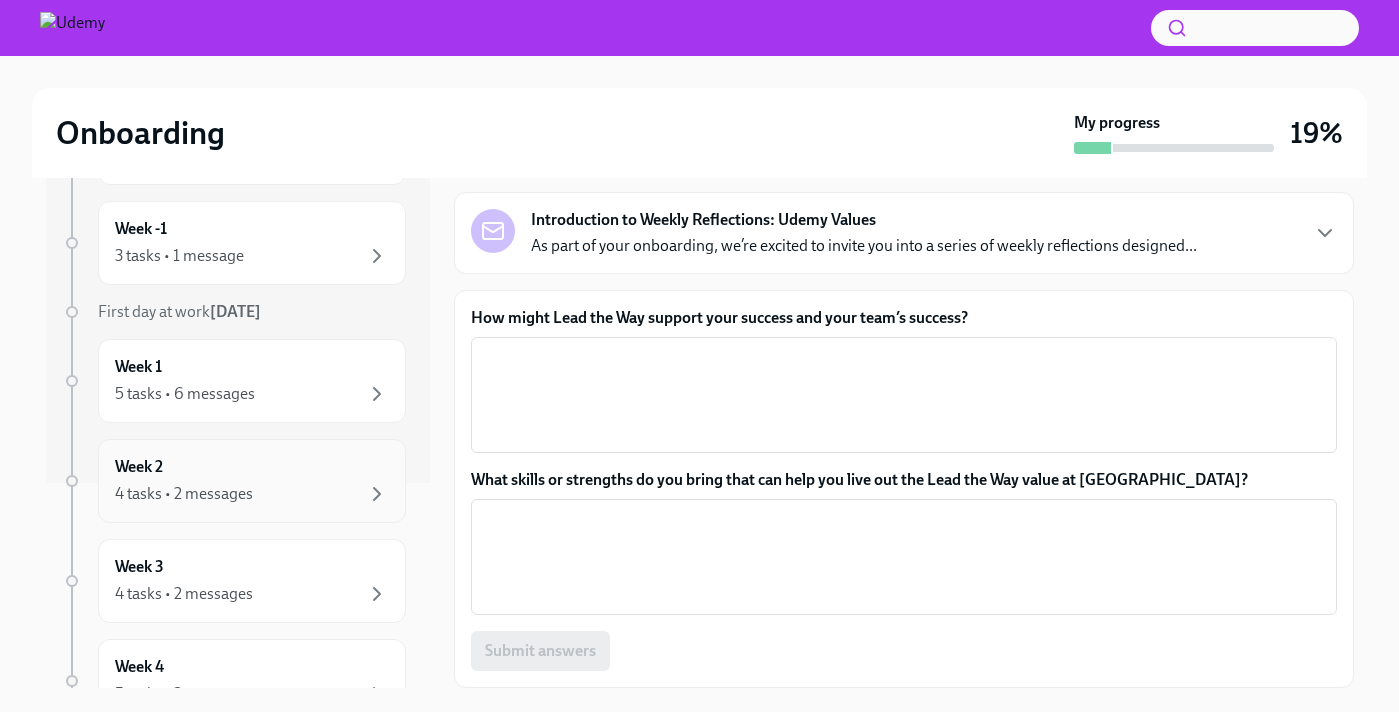 click on "Week 2 4 tasks • 2 messages" at bounding box center [252, 481] 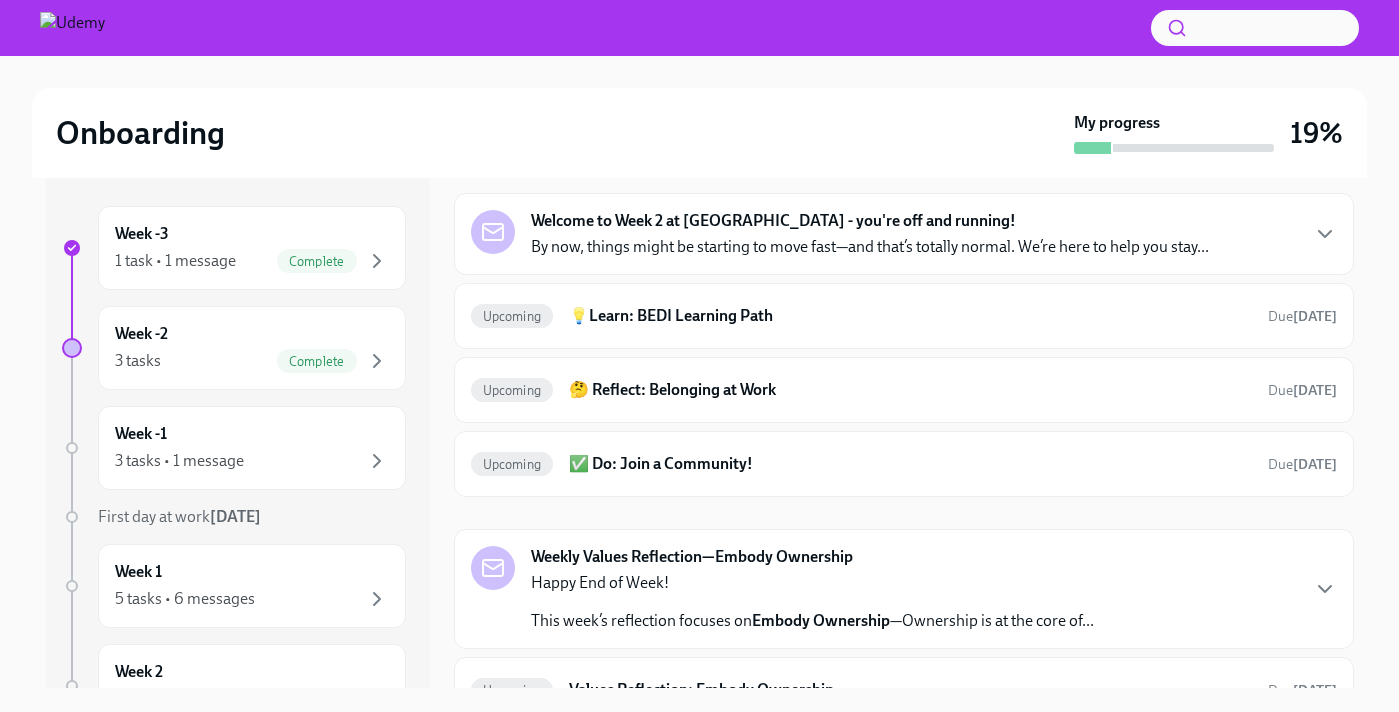 scroll, scrollTop: 108, scrollLeft: 0, axis: vertical 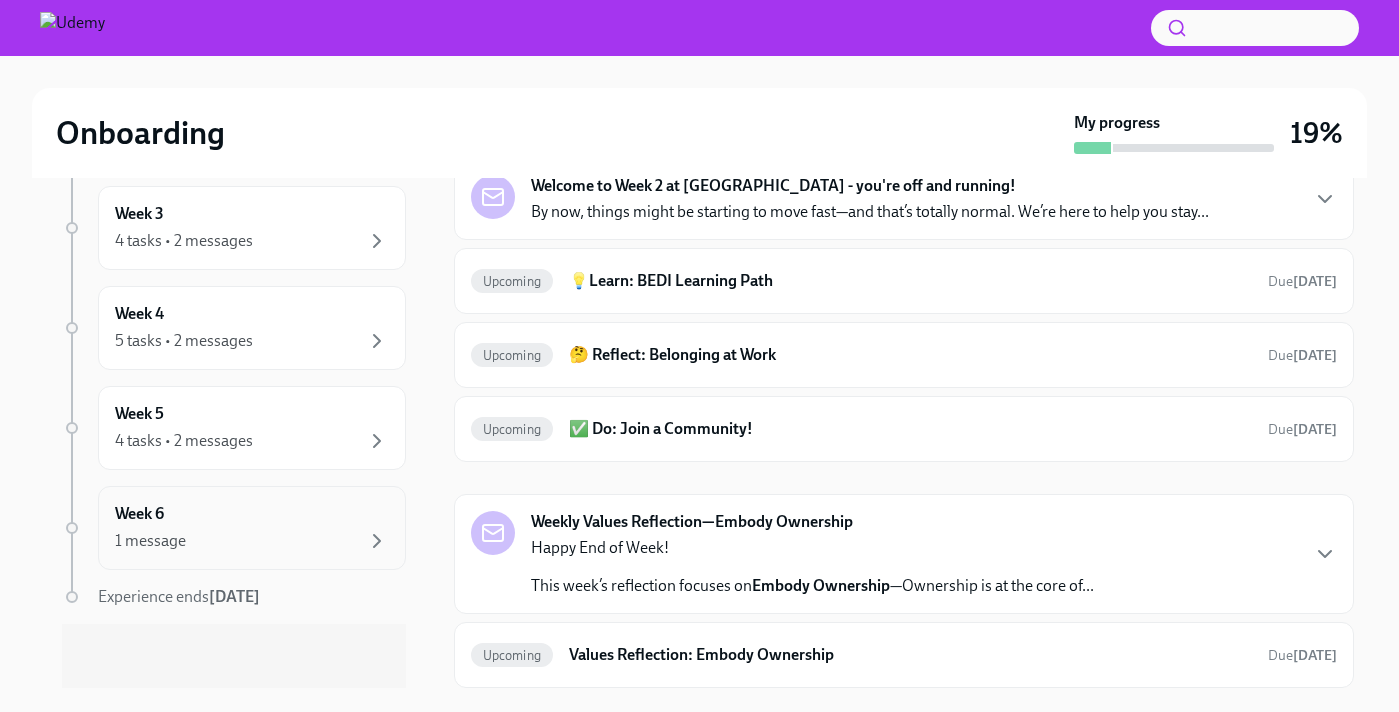 click on "Week 6 1 message" at bounding box center (252, 528) 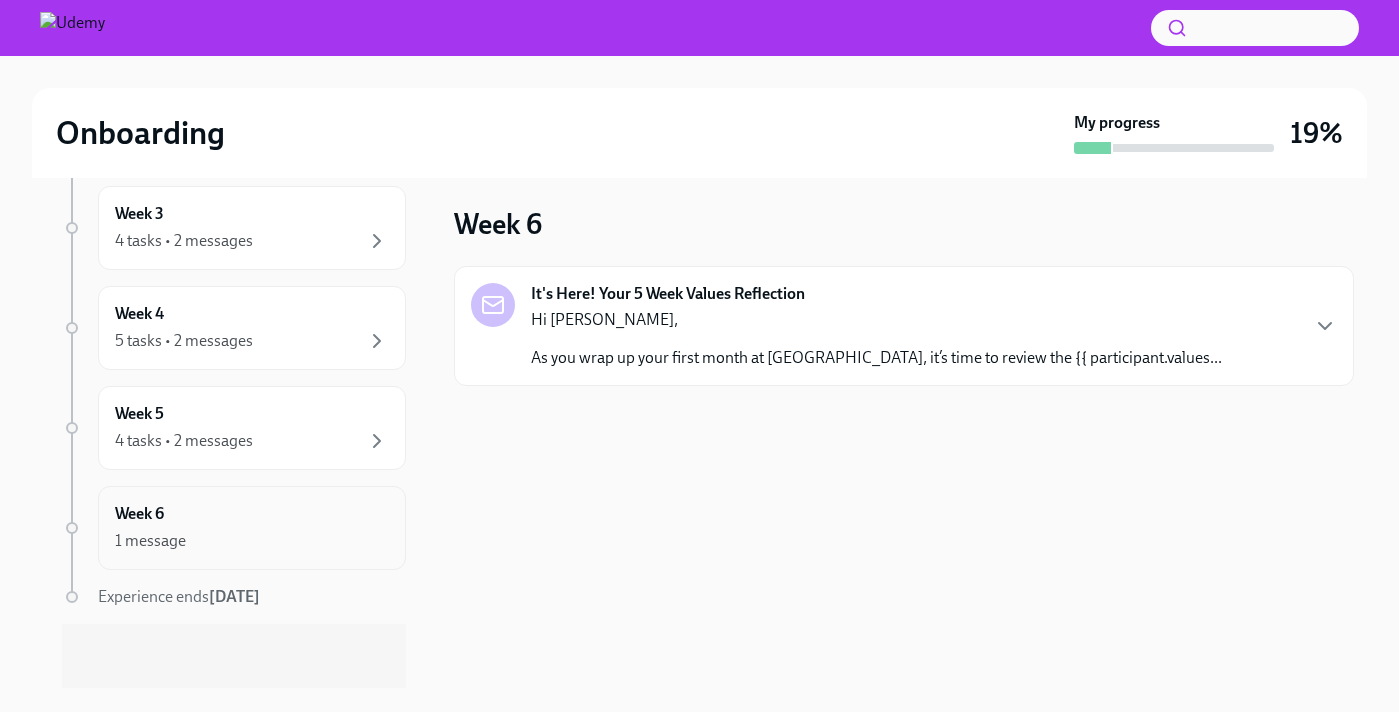 scroll, scrollTop: 0, scrollLeft: 0, axis: both 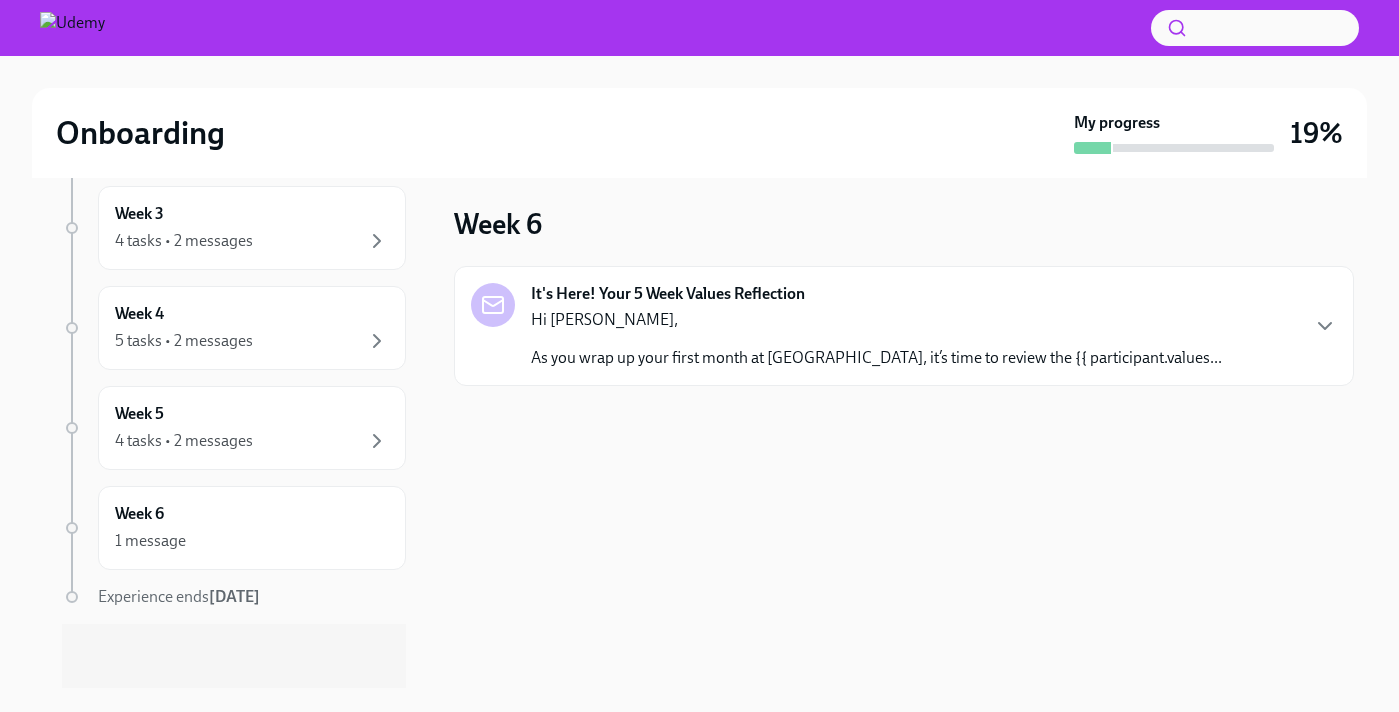 click on "Hi Jasmin," at bounding box center [876, 320] 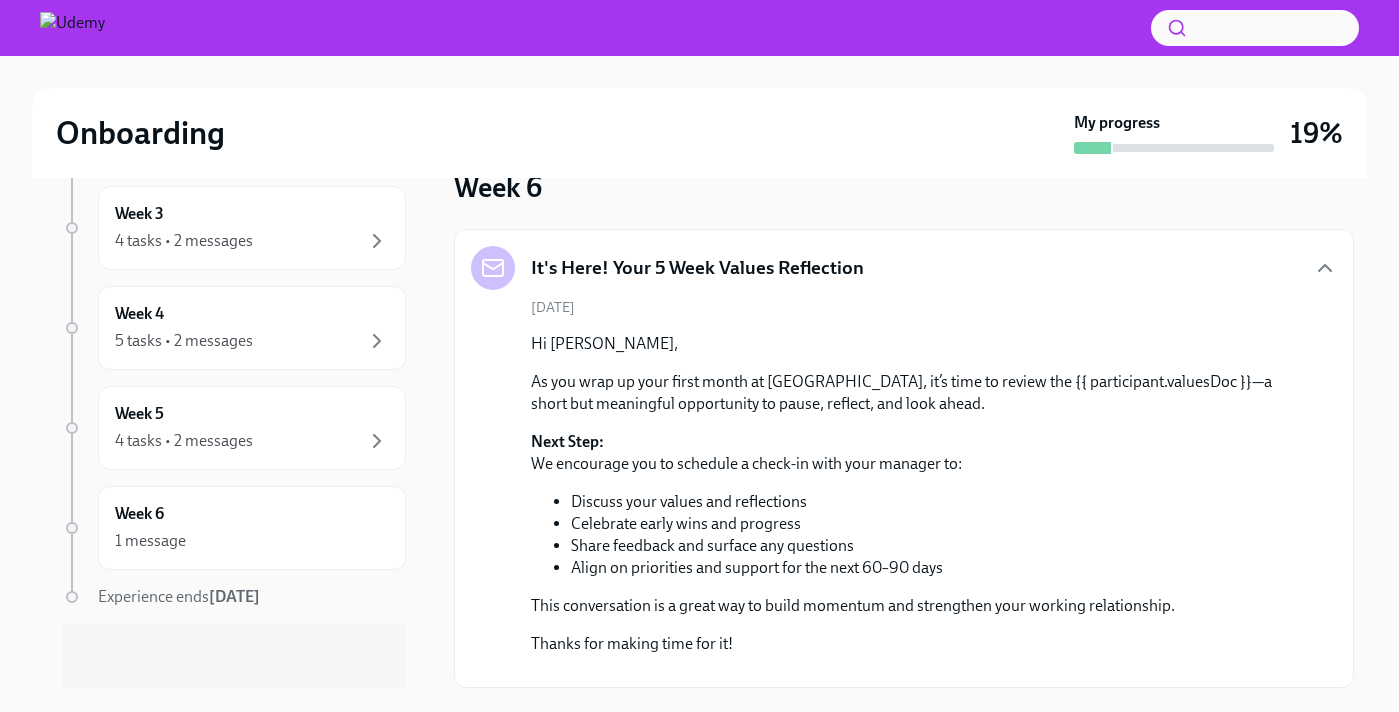 scroll, scrollTop: 224, scrollLeft: 0, axis: vertical 